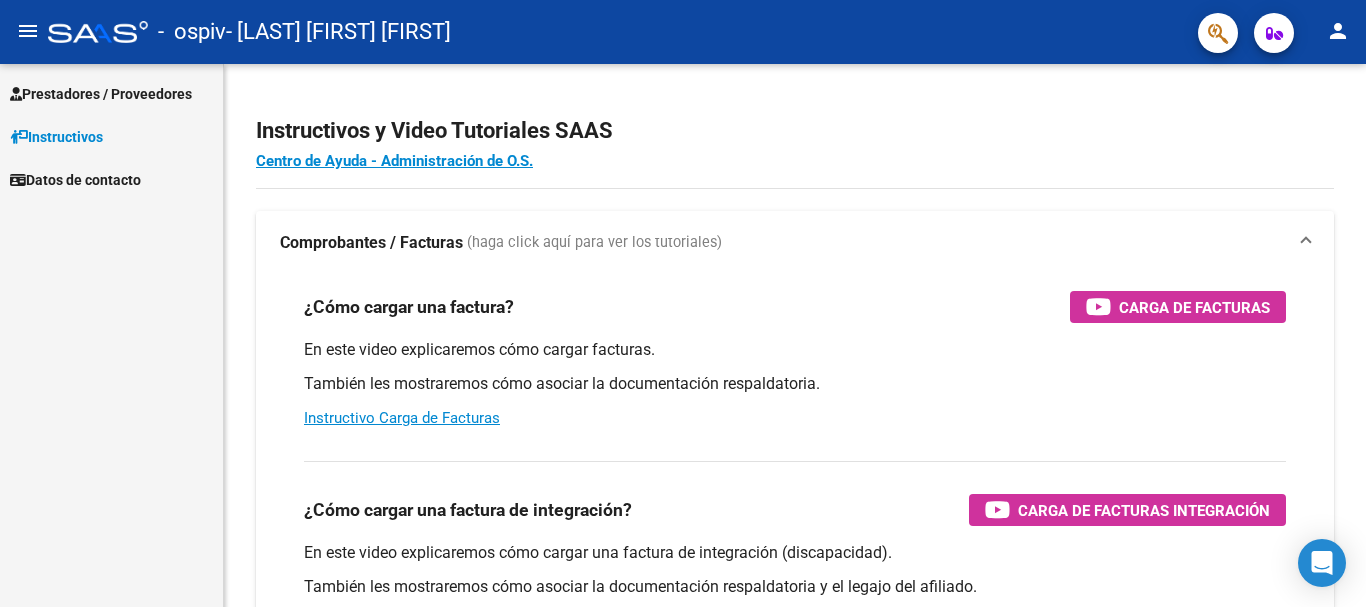 scroll, scrollTop: 0, scrollLeft: 0, axis: both 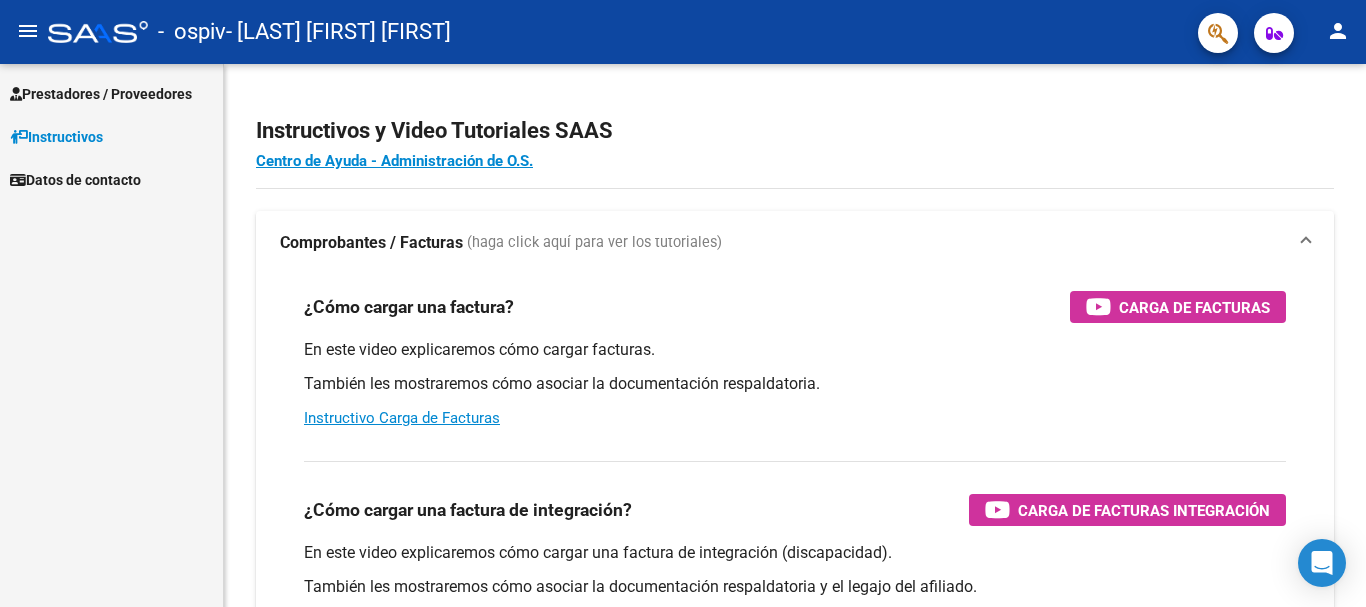 click on "Prestadores / Proveedores" at bounding box center [101, 94] 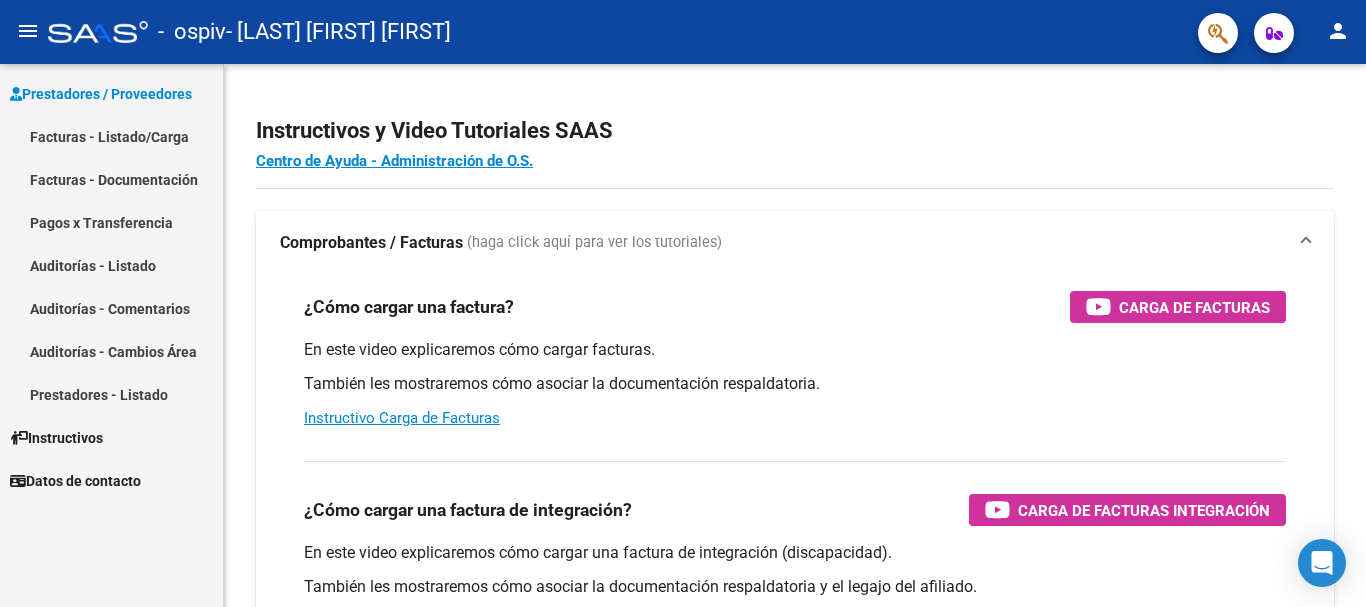 click on "Facturas - Listado/Carga" at bounding box center [111, 136] 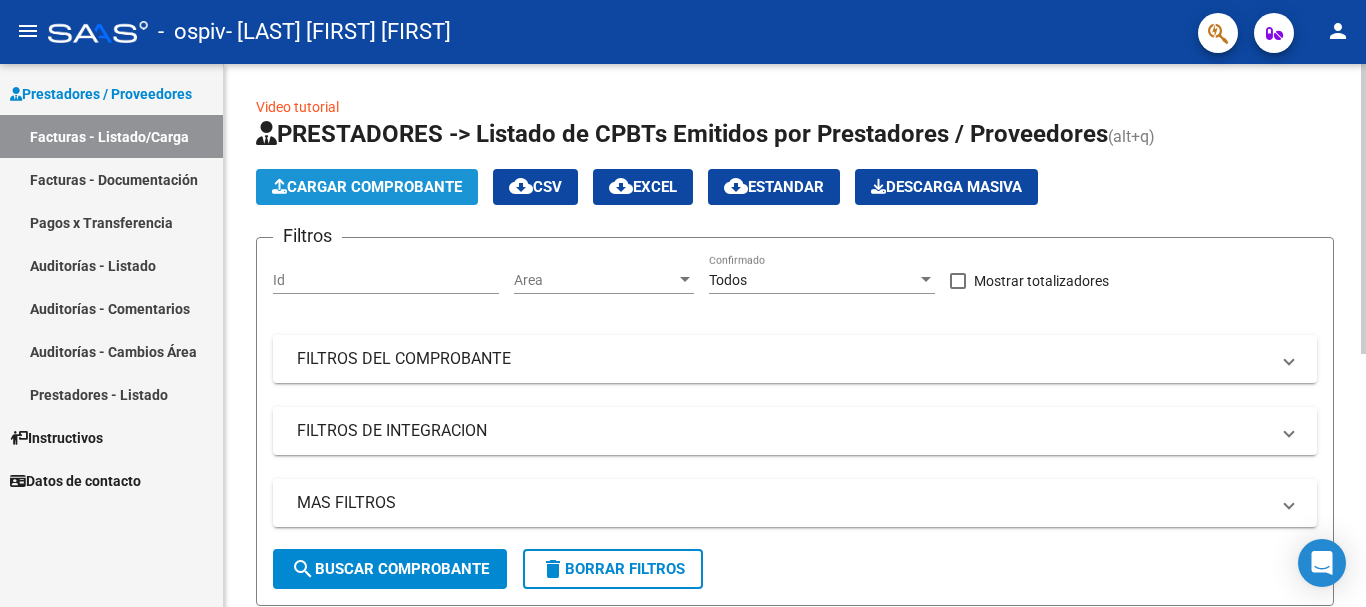click on "Cargar Comprobante" 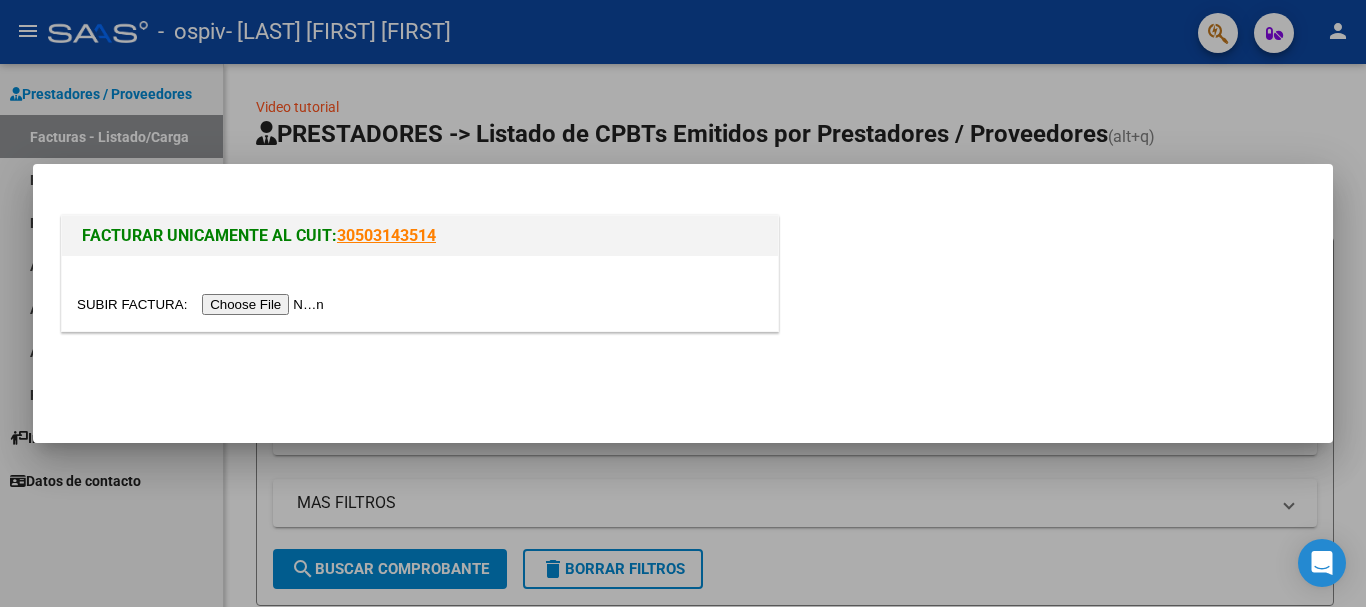 click at bounding box center (203, 304) 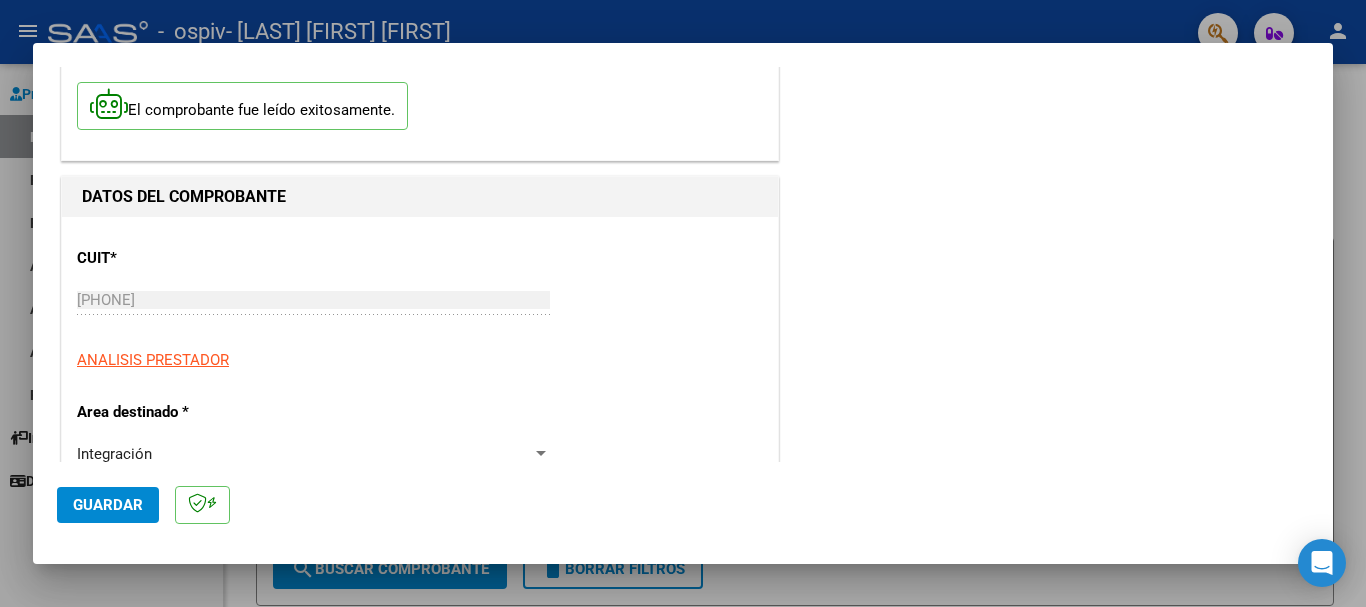 scroll, scrollTop: 200, scrollLeft: 0, axis: vertical 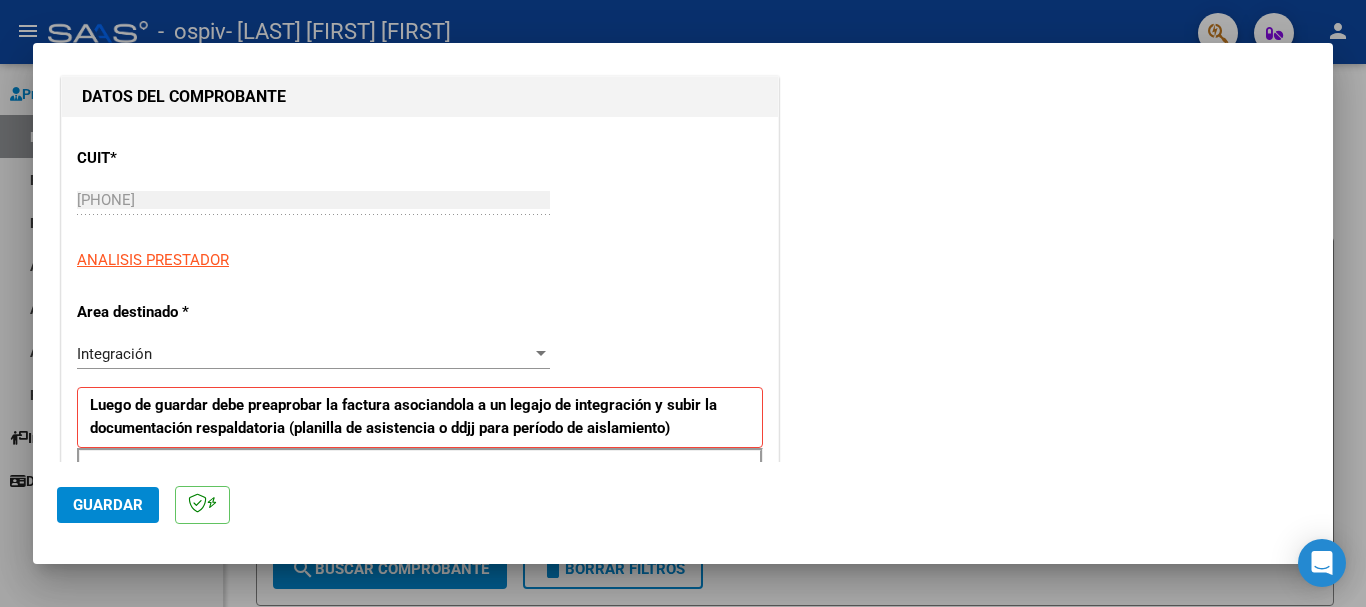 click on "Integración" at bounding box center [304, 354] 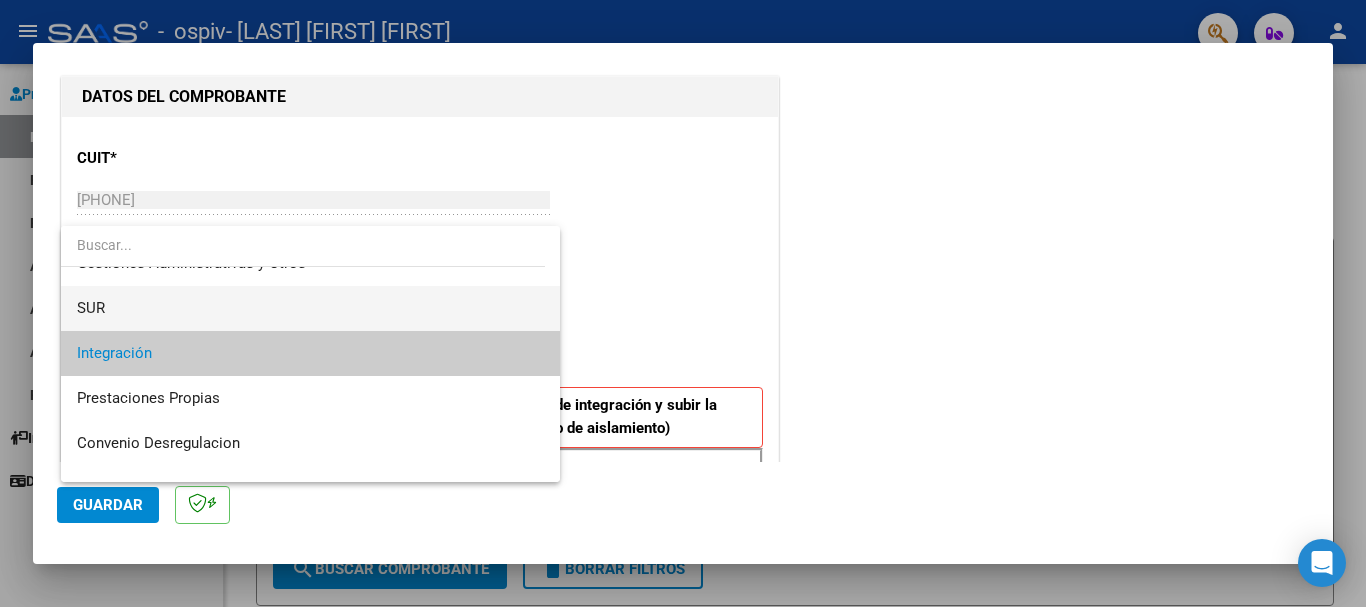 scroll, scrollTop: 0, scrollLeft: 0, axis: both 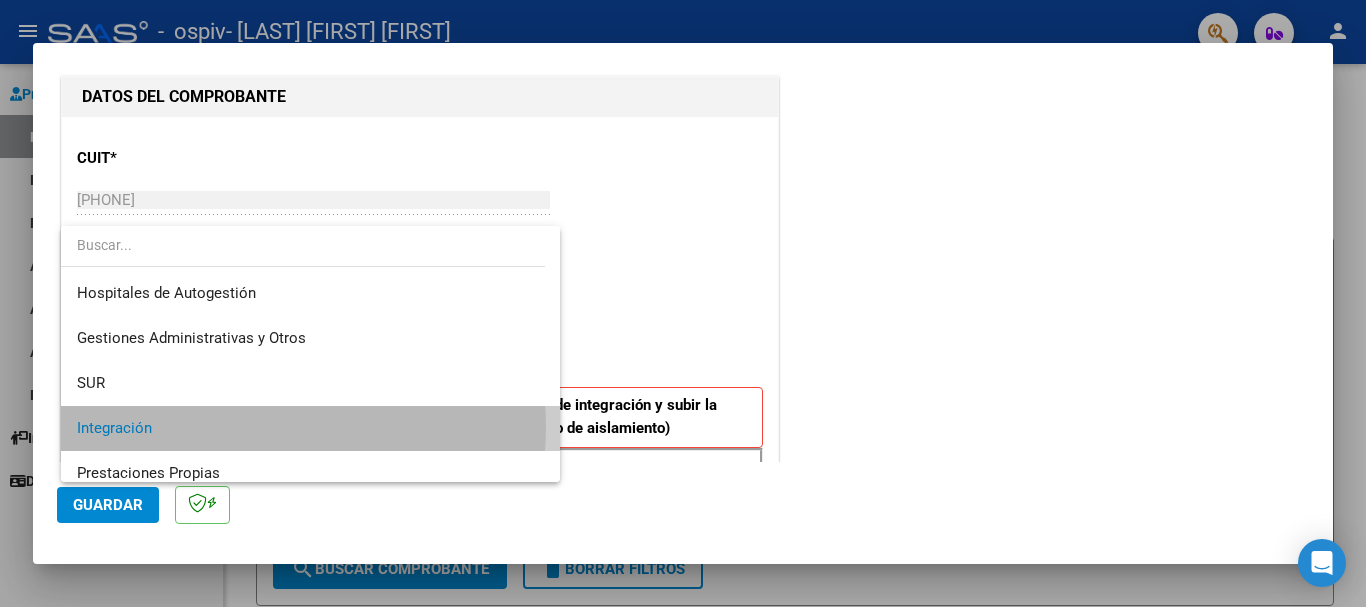 click on "Integración" at bounding box center [310, 428] 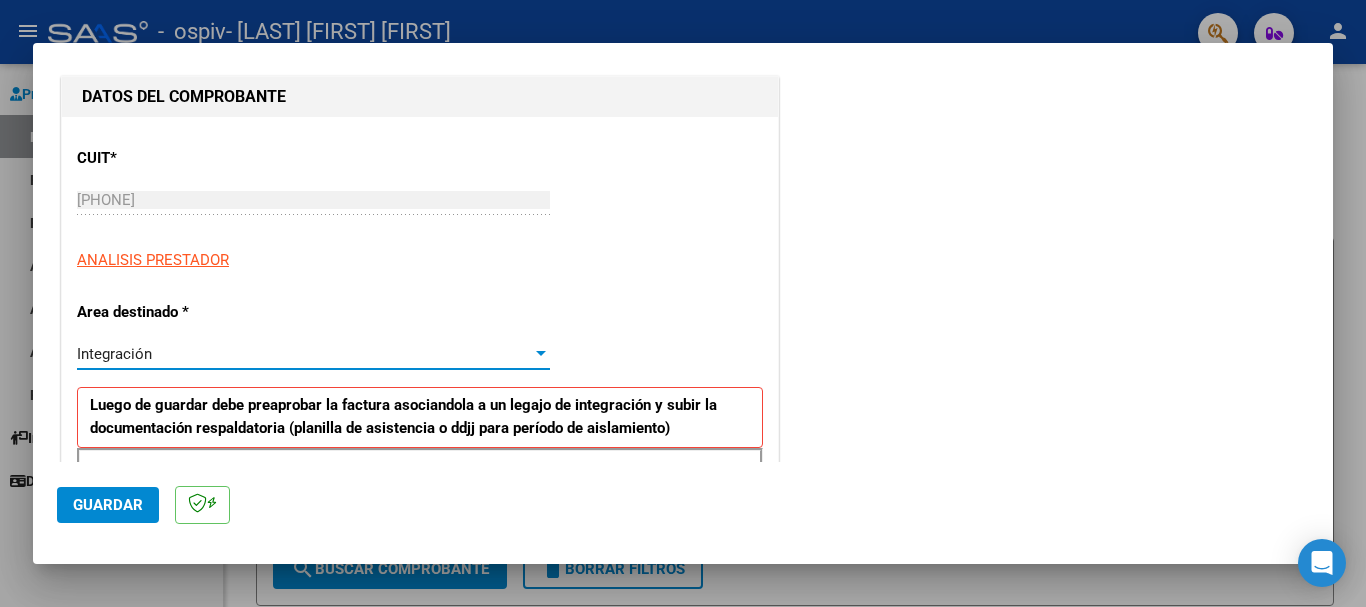scroll, scrollTop: 400, scrollLeft: 0, axis: vertical 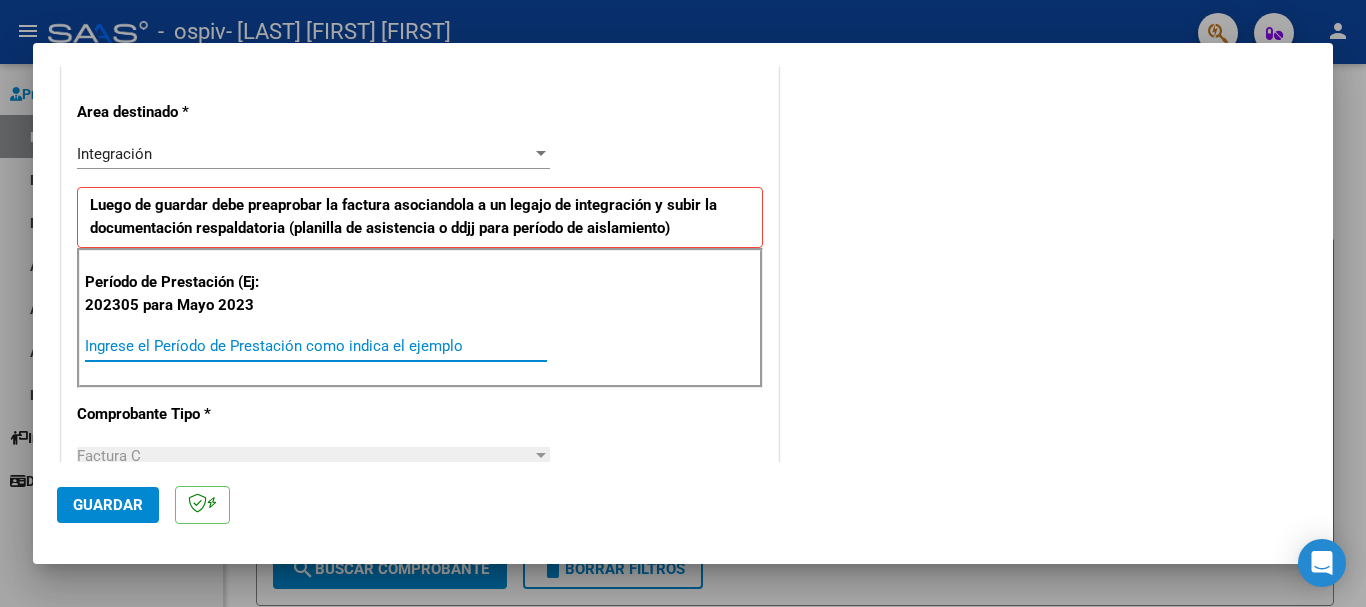 click on "Ingrese el Período de Prestación como indica el ejemplo" at bounding box center (316, 346) 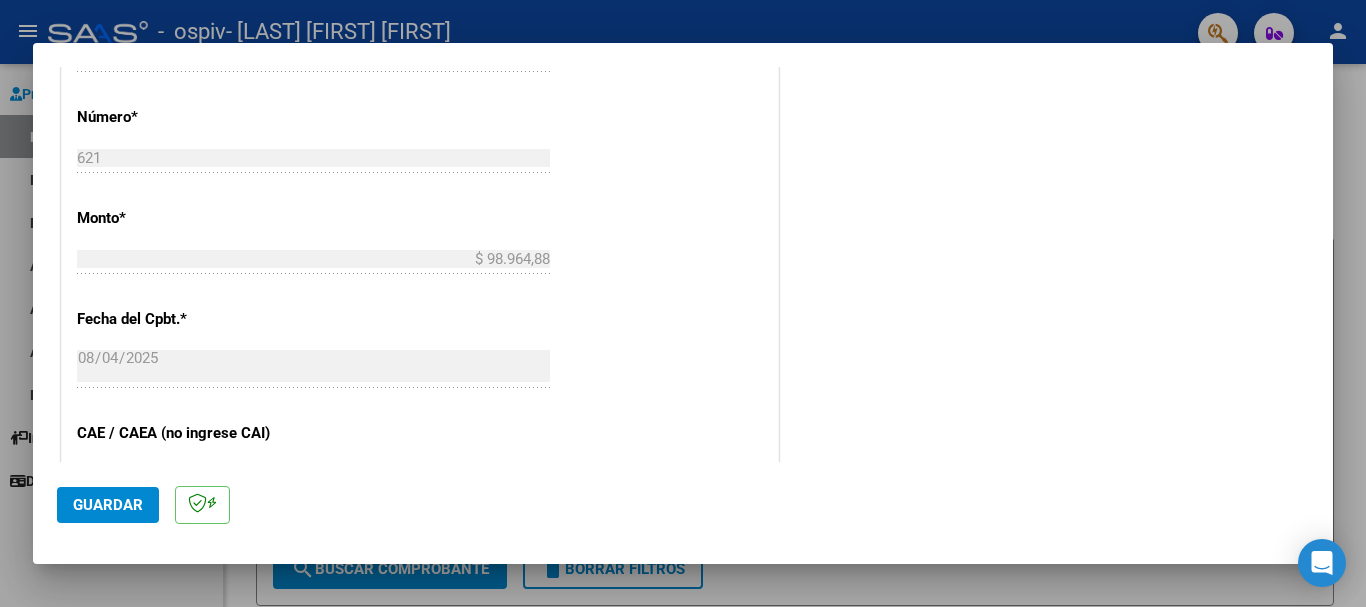 scroll, scrollTop: 1000, scrollLeft: 0, axis: vertical 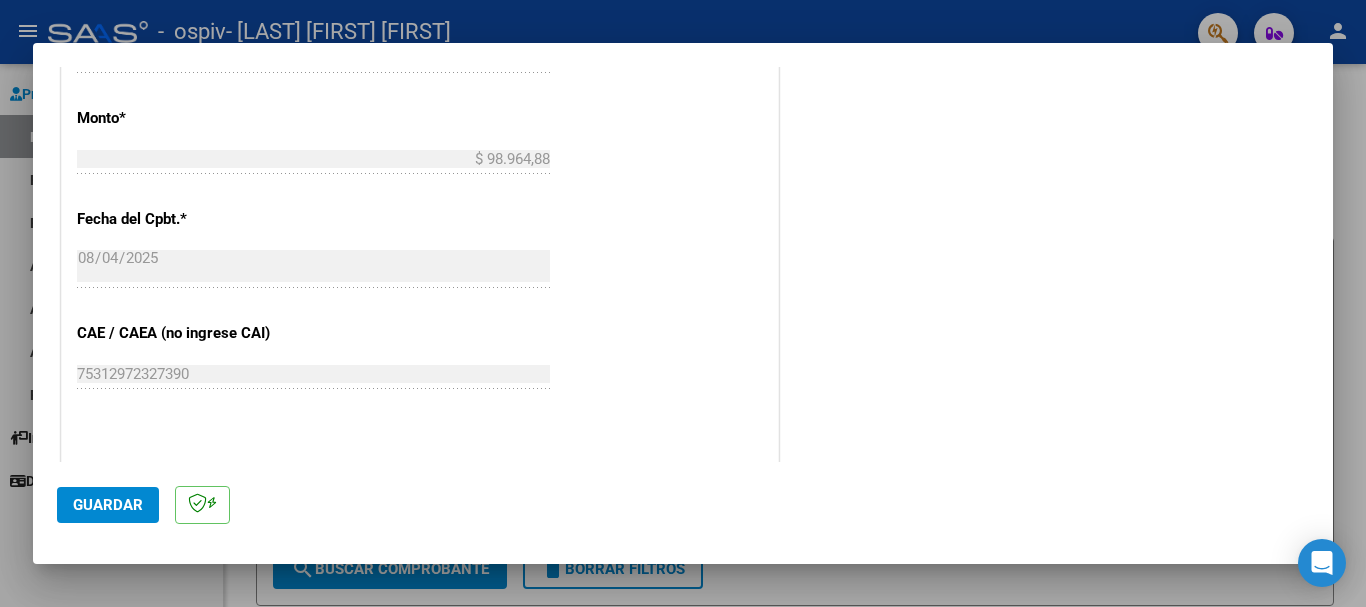 type on "202507" 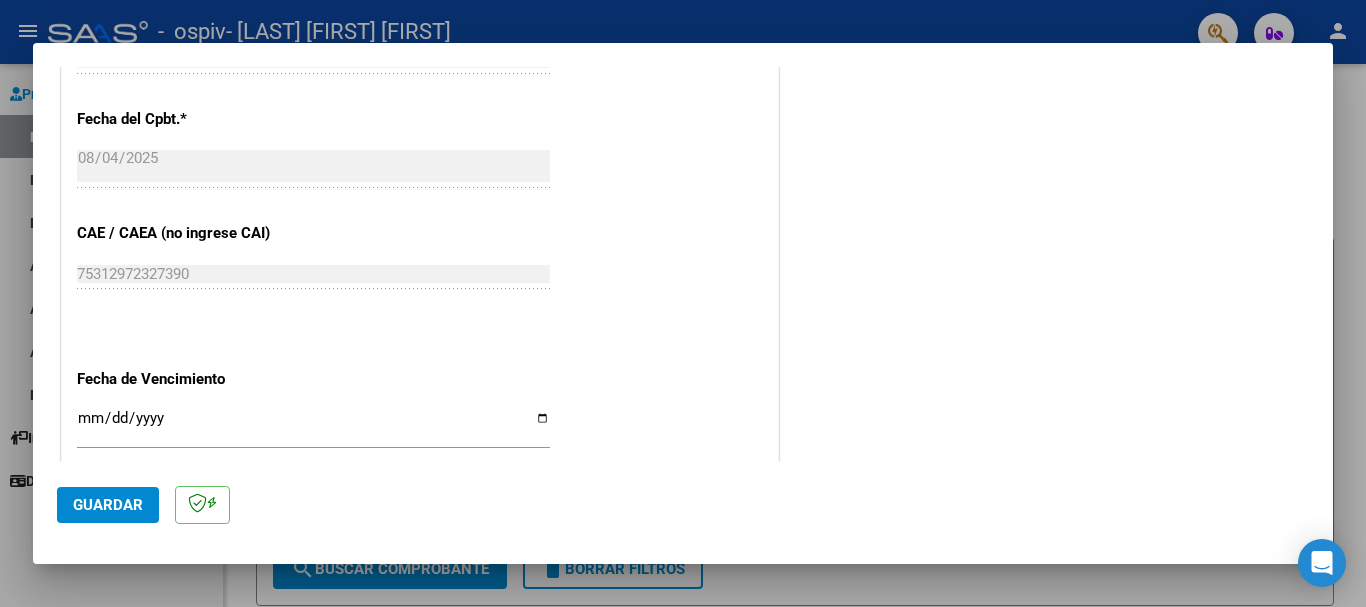 scroll, scrollTop: 1200, scrollLeft: 0, axis: vertical 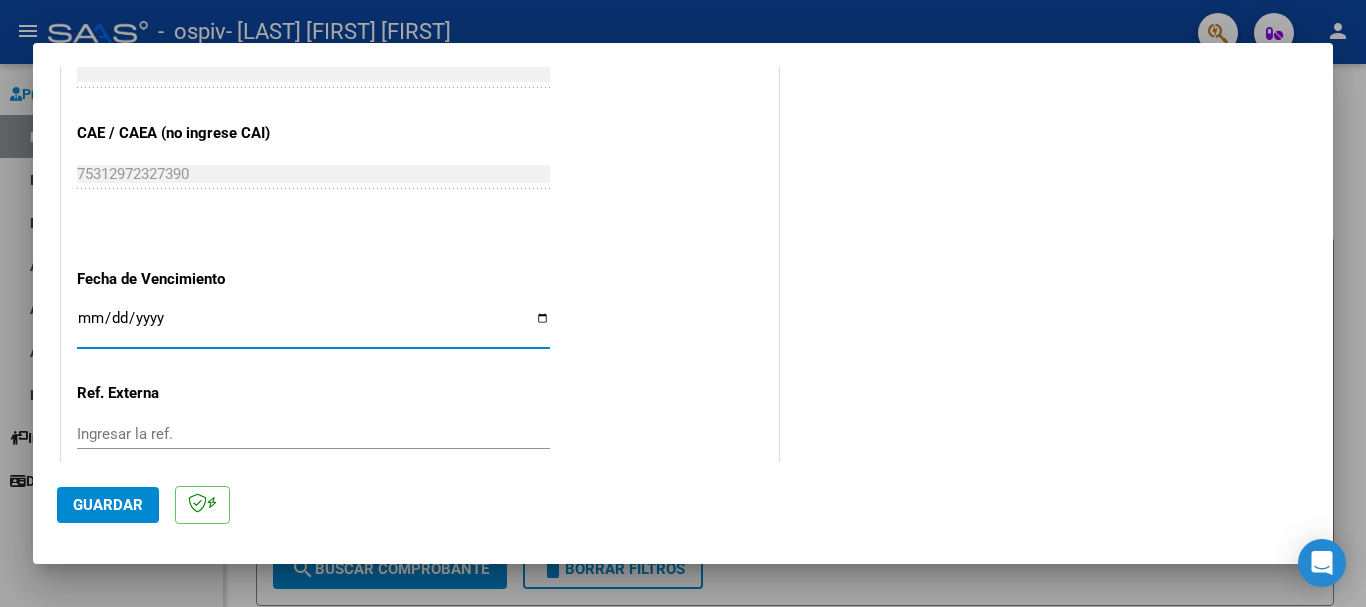 click on "Ingresar la fecha" at bounding box center (313, 326) 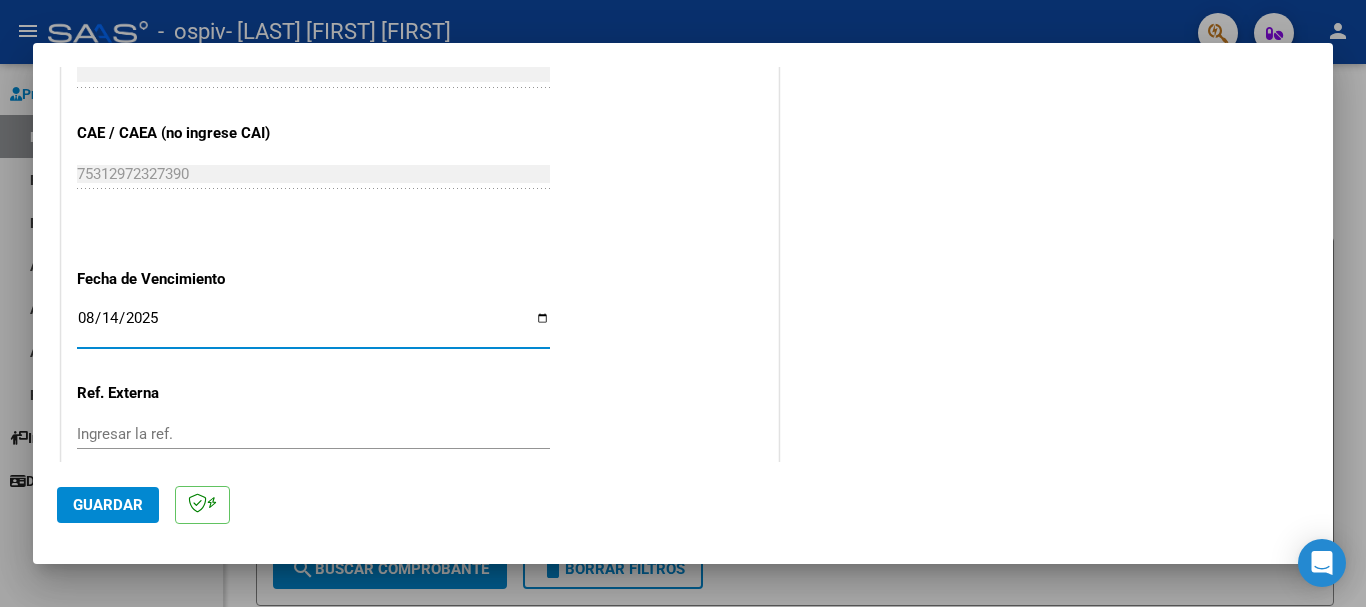 type on "2025-08-14" 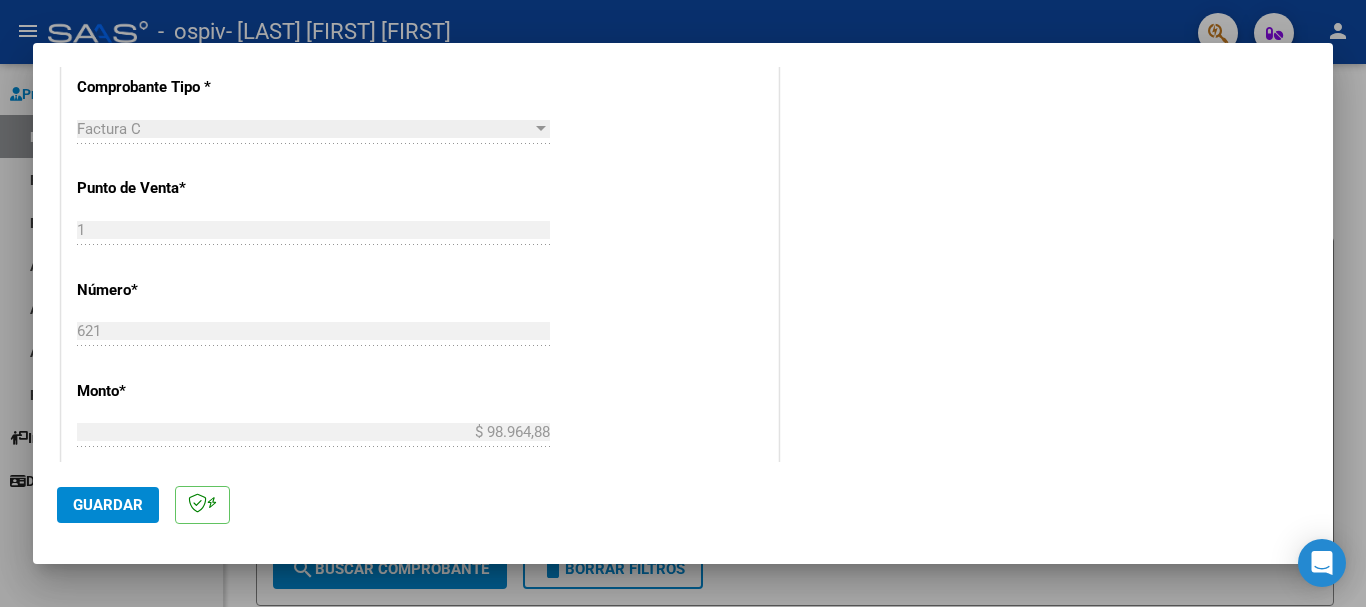 scroll, scrollTop: 1327, scrollLeft: 0, axis: vertical 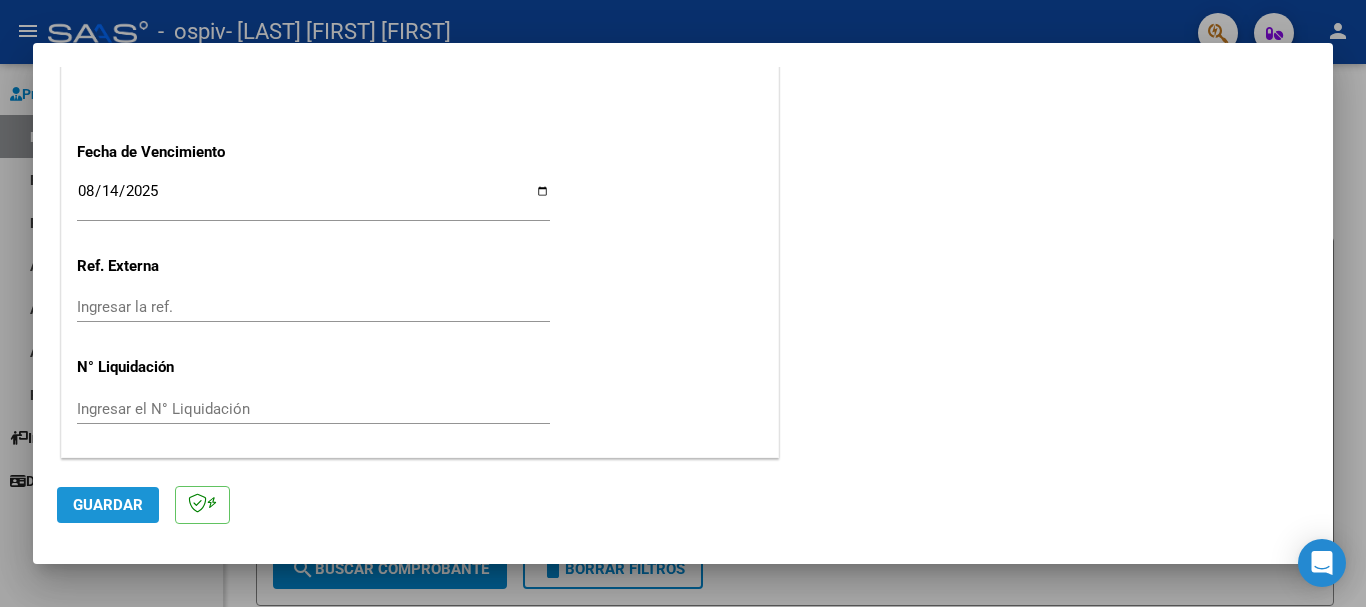 click on "Guardar" 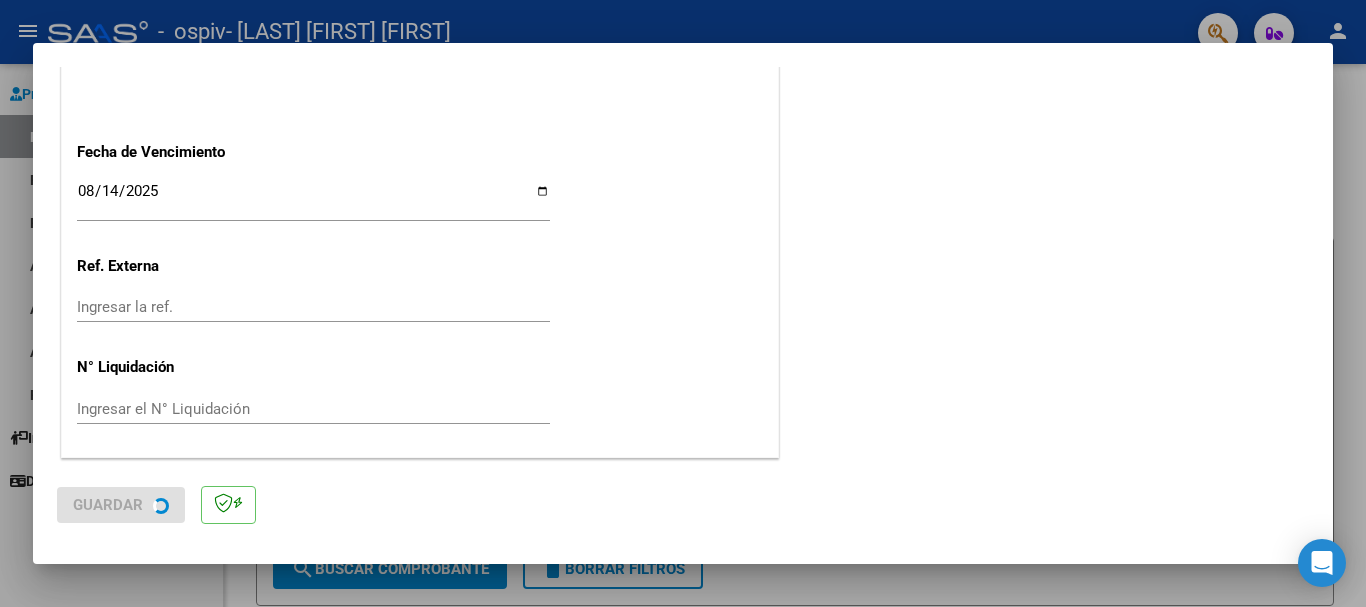 scroll, scrollTop: 0, scrollLeft: 0, axis: both 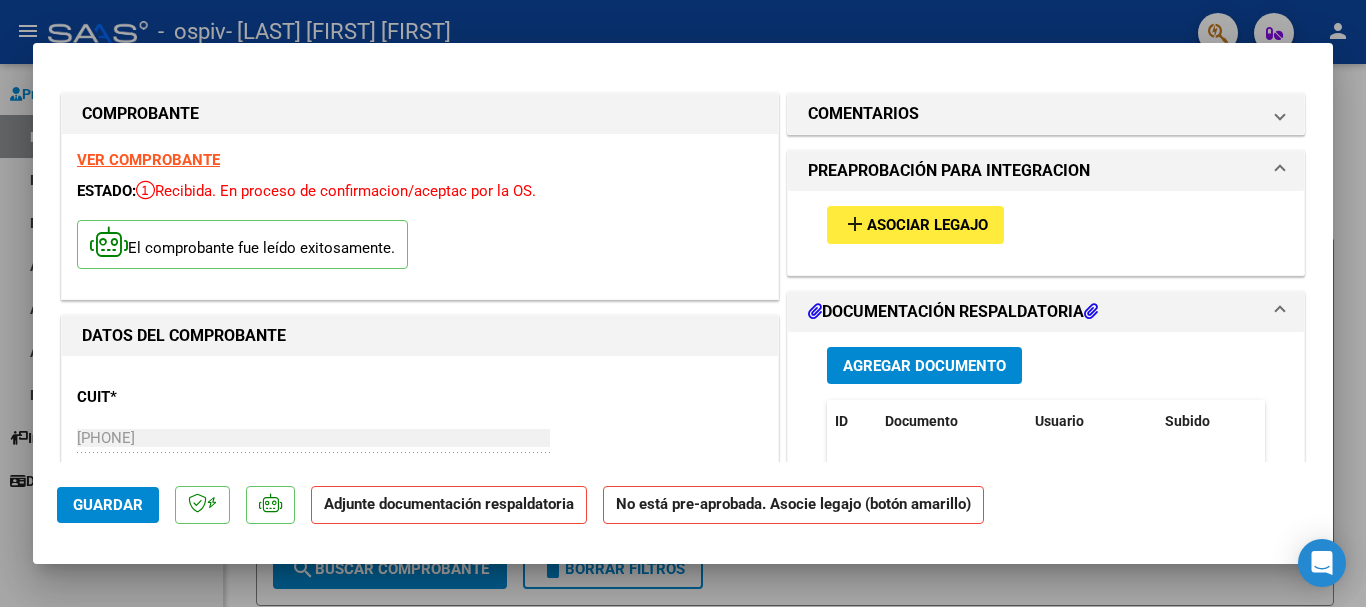 click on "Asociar Legajo" at bounding box center (927, 226) 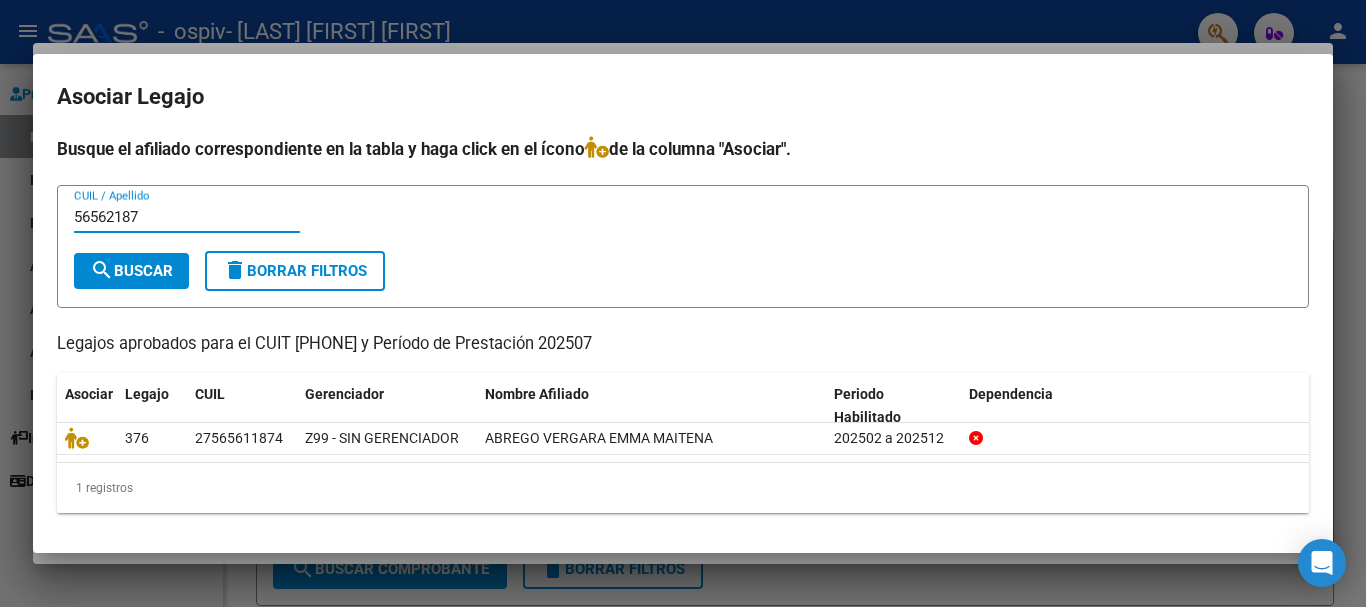 click on "search  Buscar" at bounding box center [131, 271] 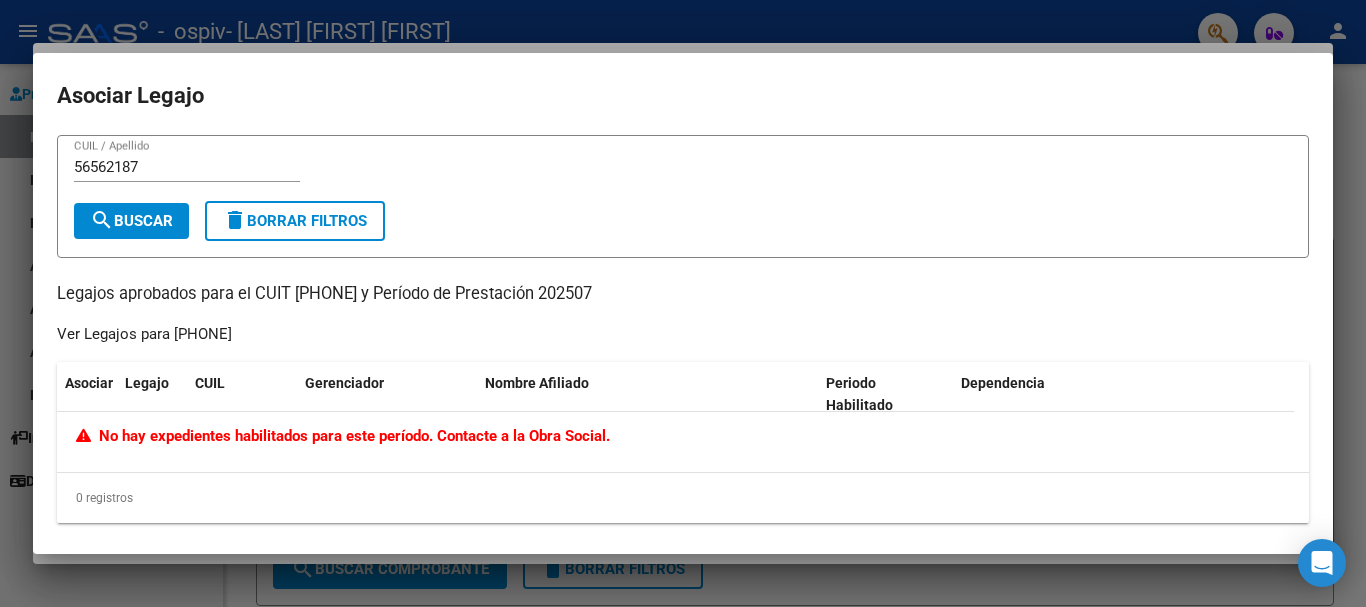 click on "56562187" at bounding box center [187, 167] 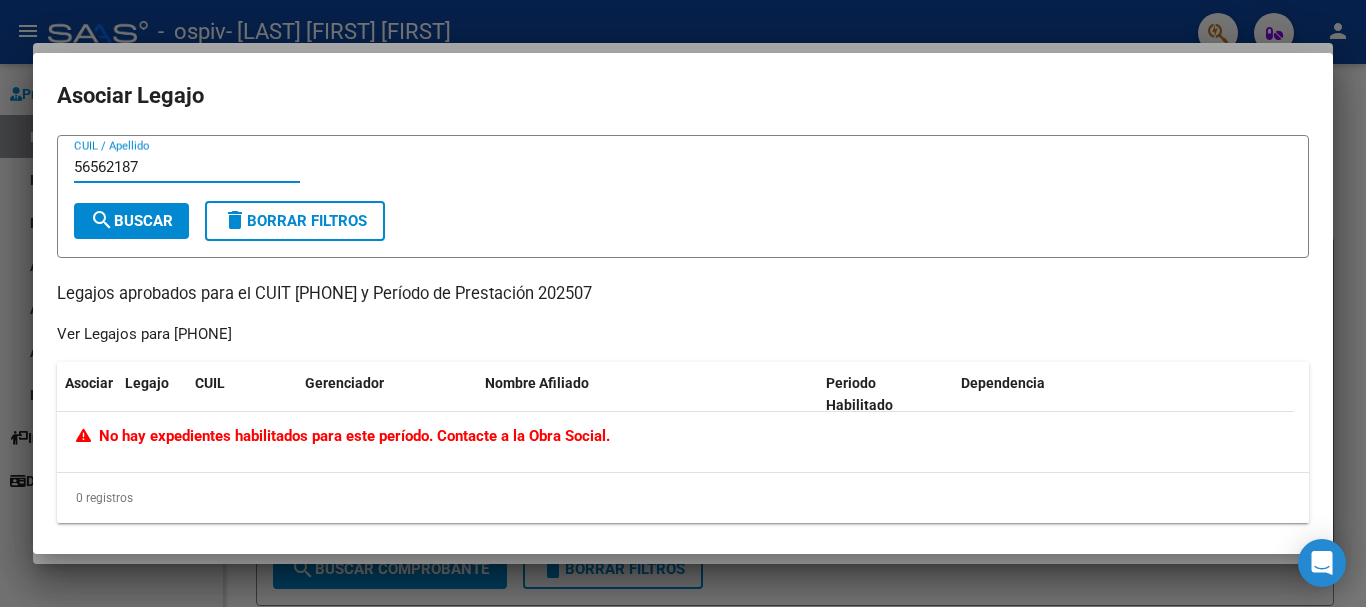 click on "56562187" at bounding box center (187, 167) 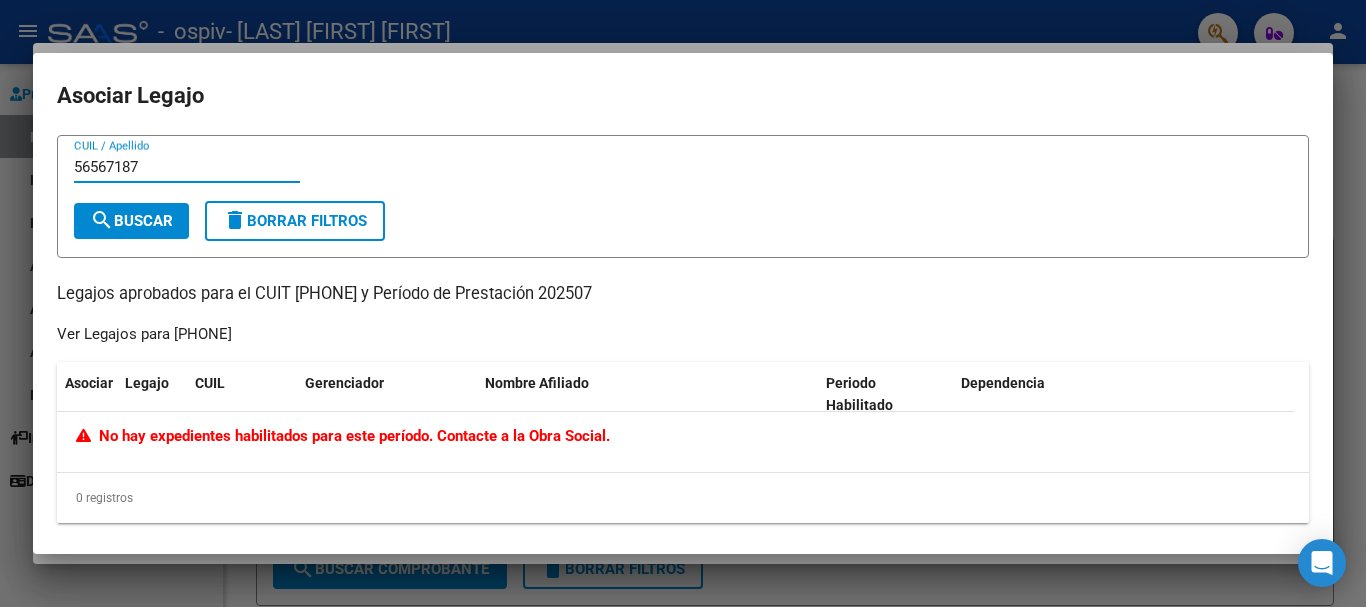 click on "search  Buscar" at bounding box center (131, 221) 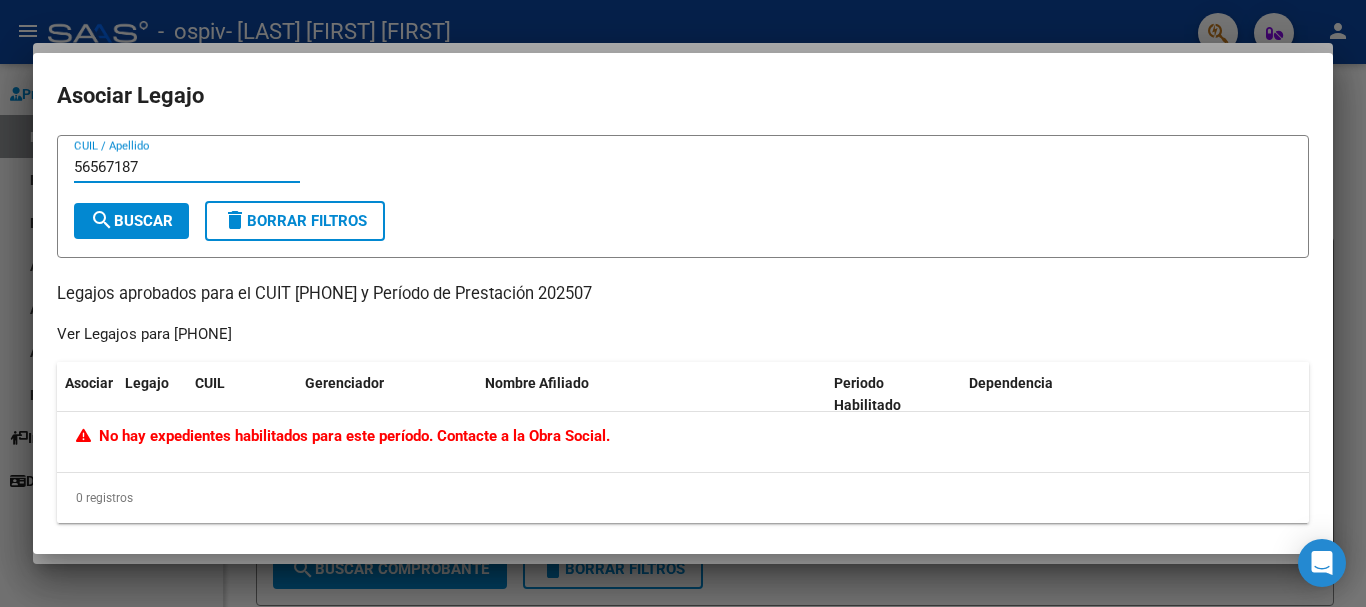 click on "56567187" at bounding box center [187, 167] 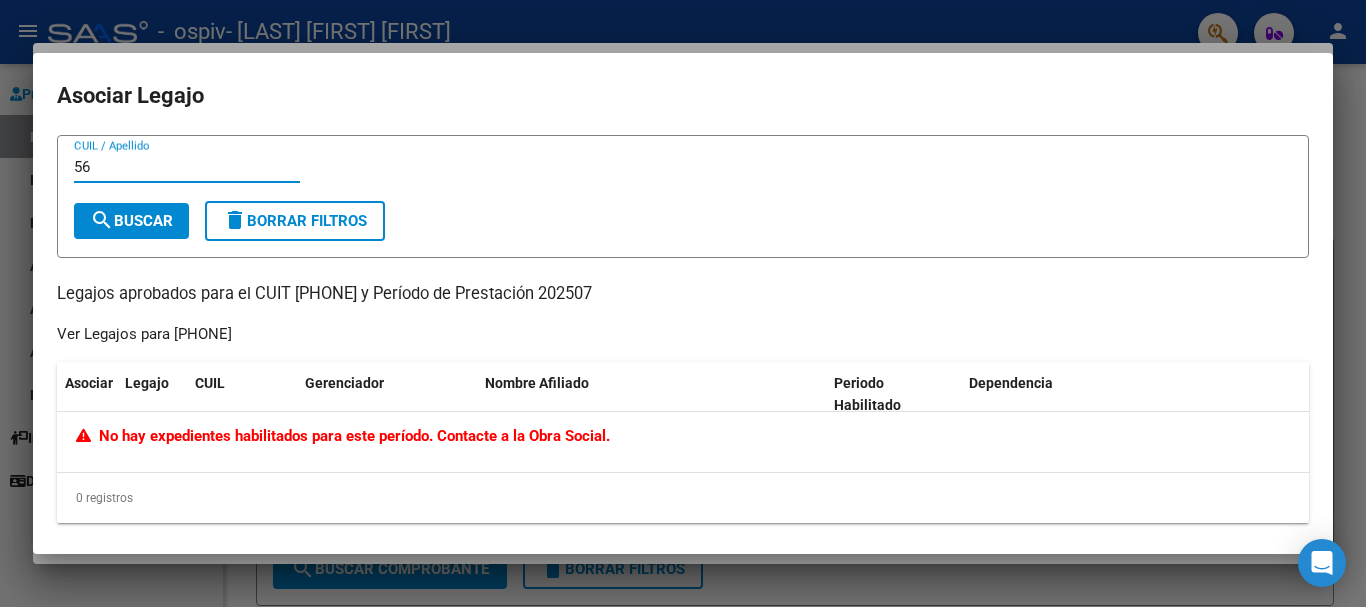 type on "5" 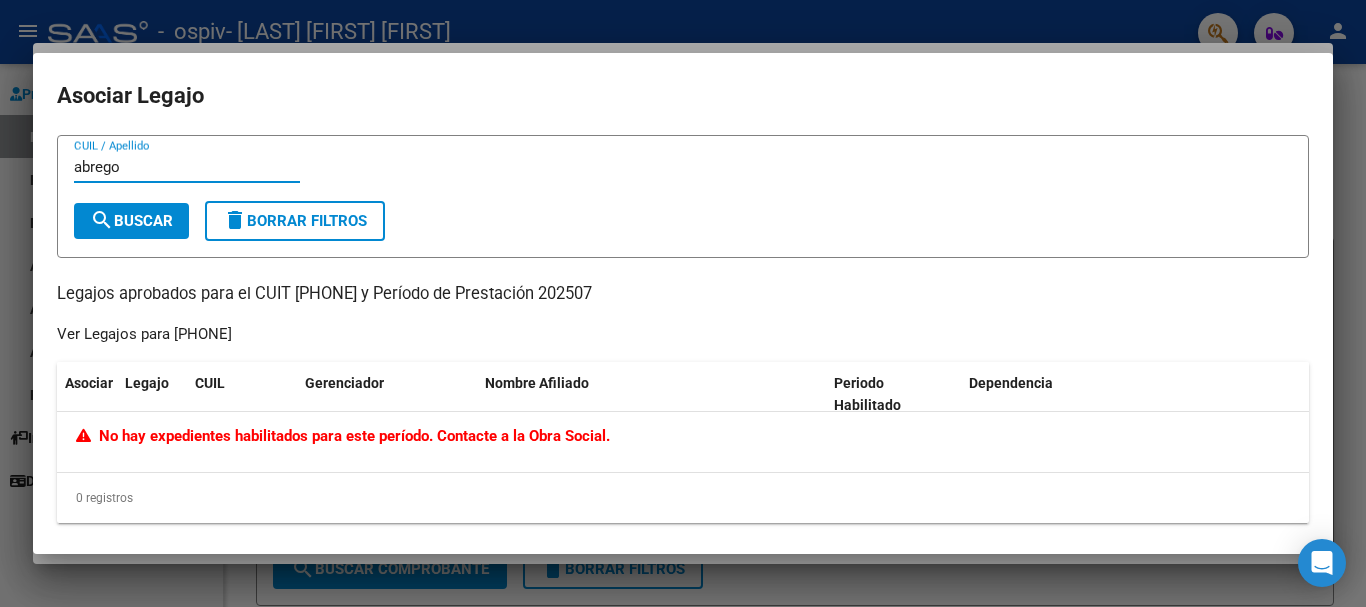 type on "abrego" 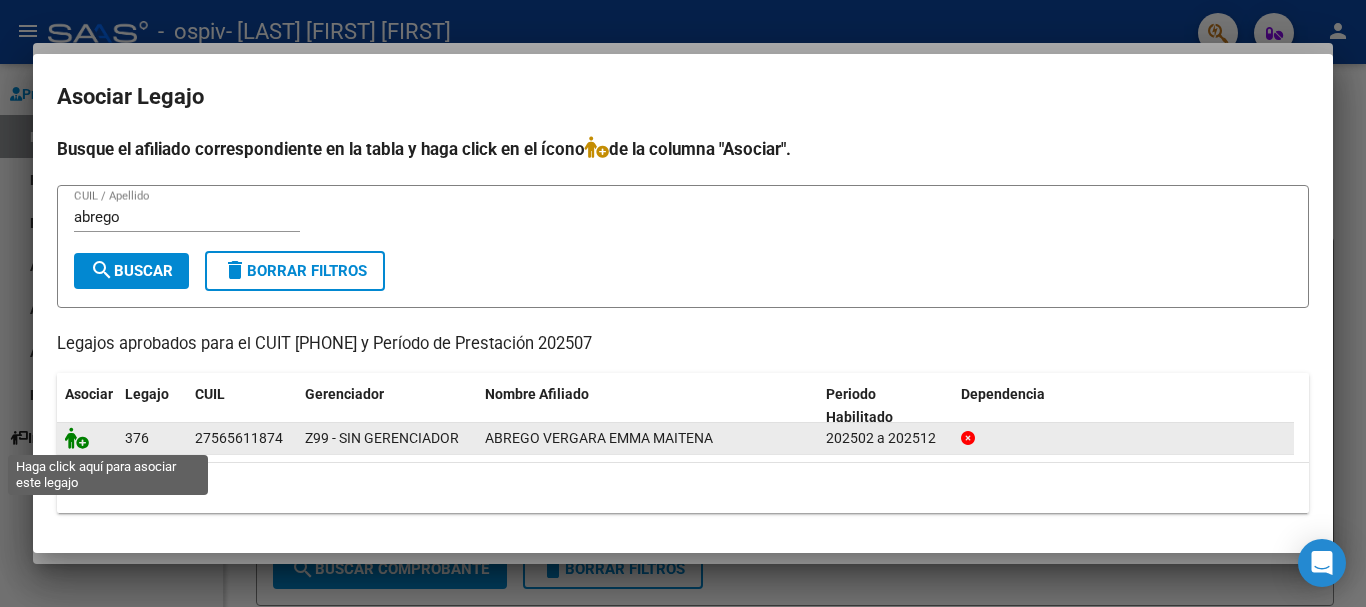 click 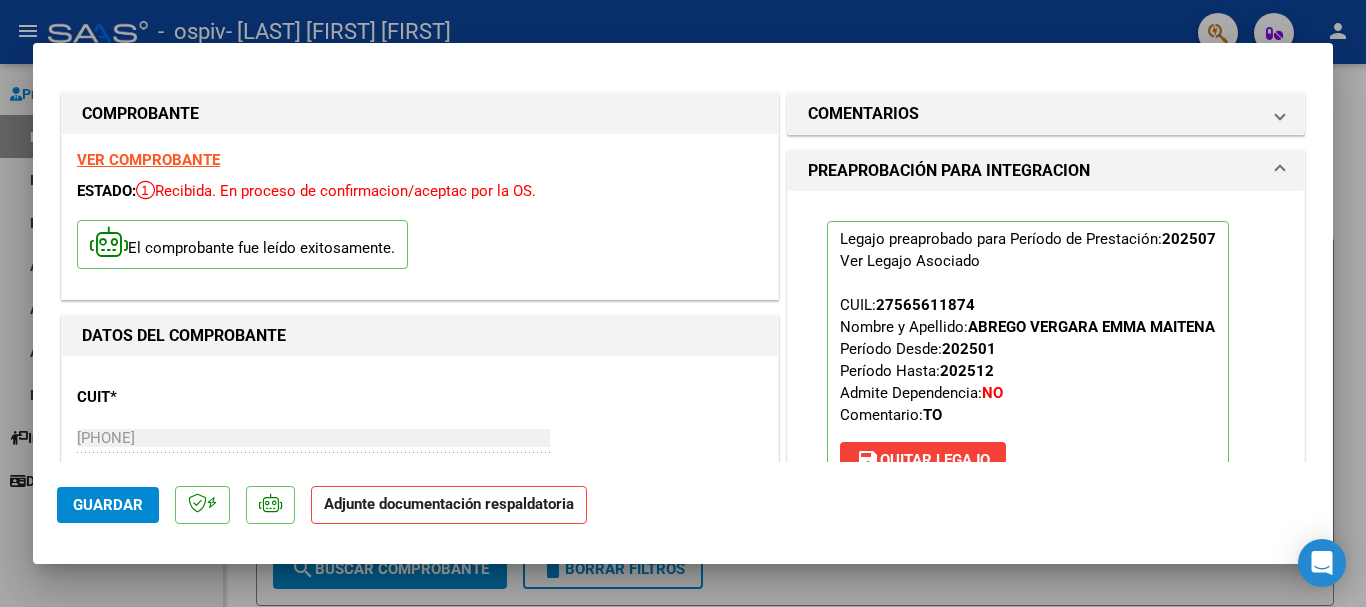 scroll, scrollTop: 200, scrollLeft: 0, axis: vertical 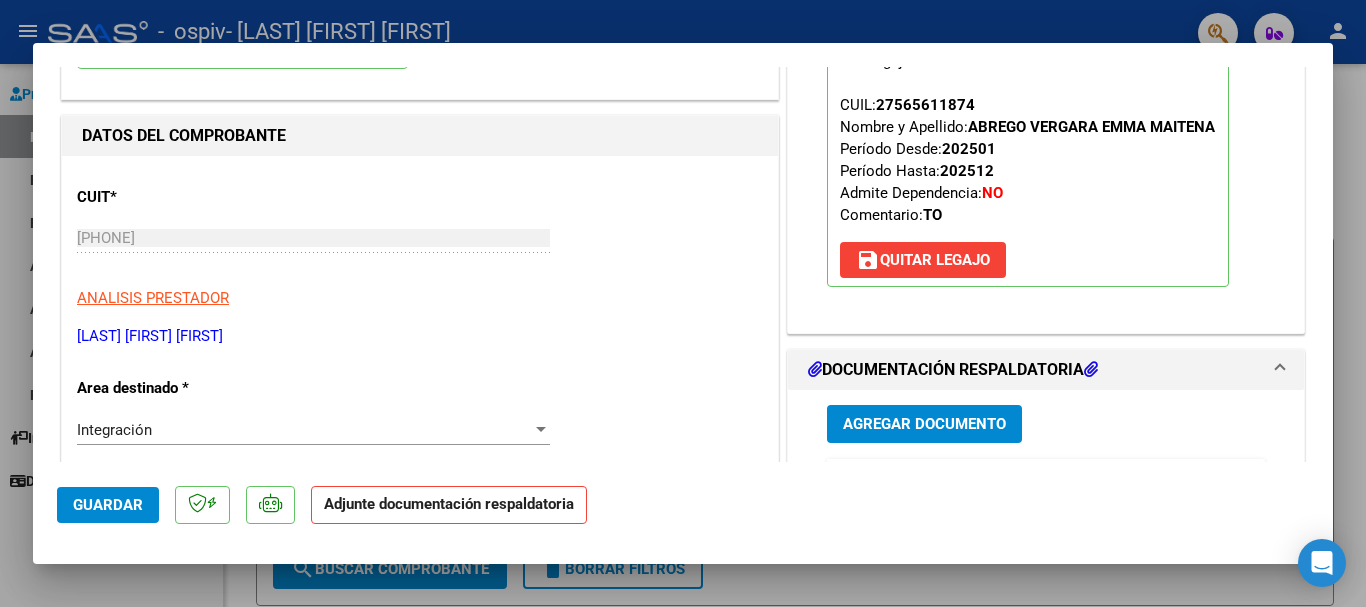 click on "Agregar Documento" at bounding box center [924, 425] 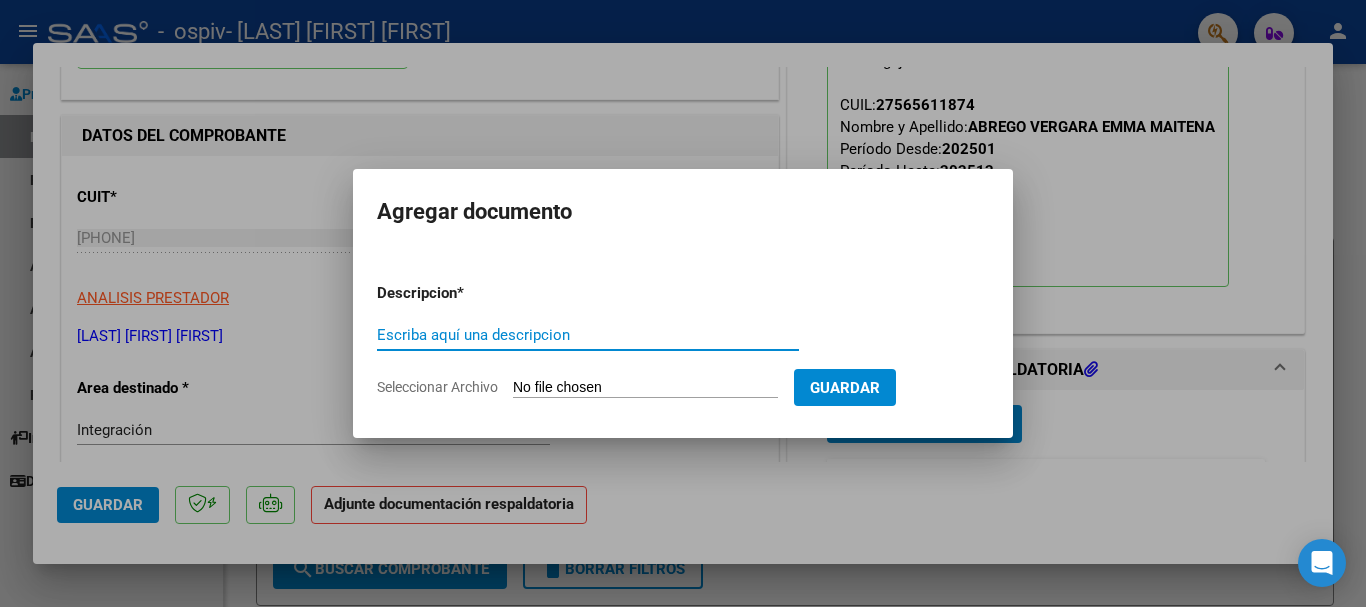 click on "Escriba aquí una descripcion" at bounding box center [588, 335] 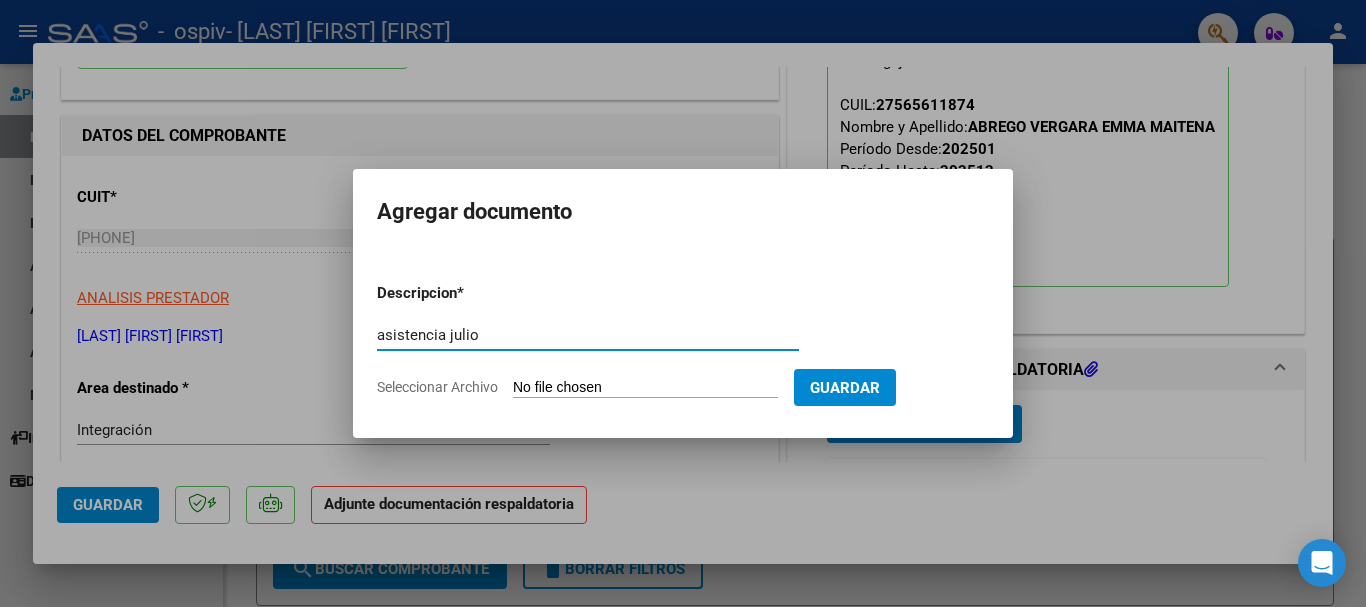 type on "asistencia julio" 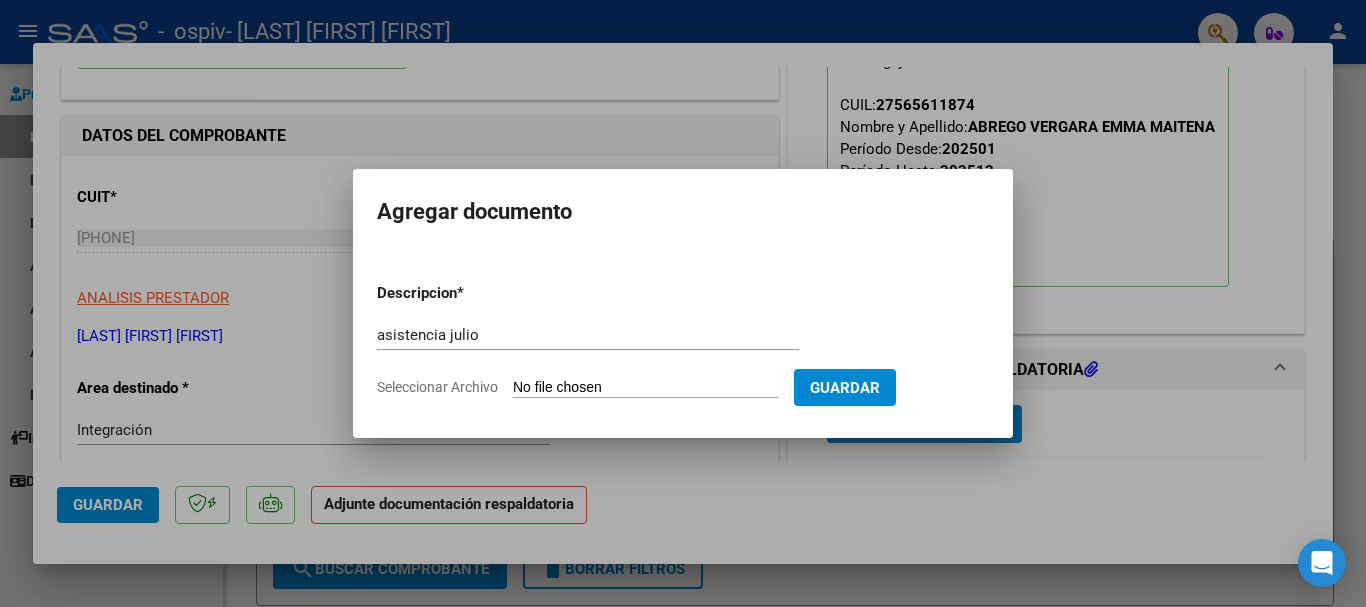 type on "C:\fakepath\asist [FIRST] [LAST] .pdf" 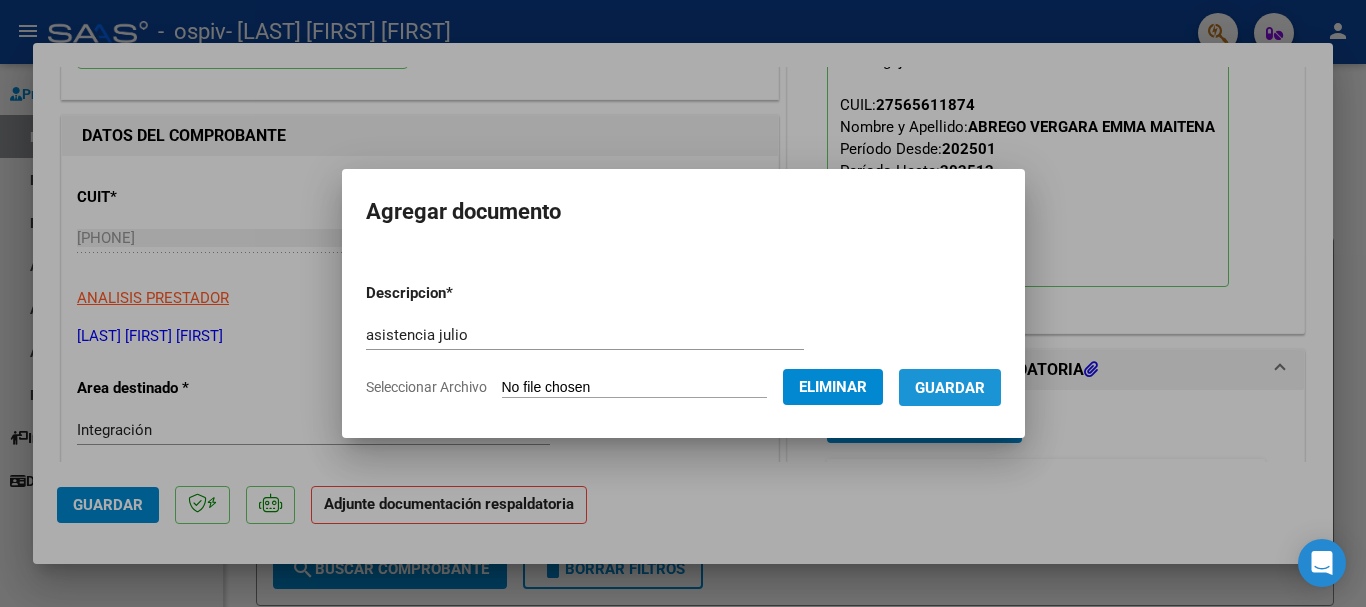 click on "Guardar" at bounding box center (950, 388) 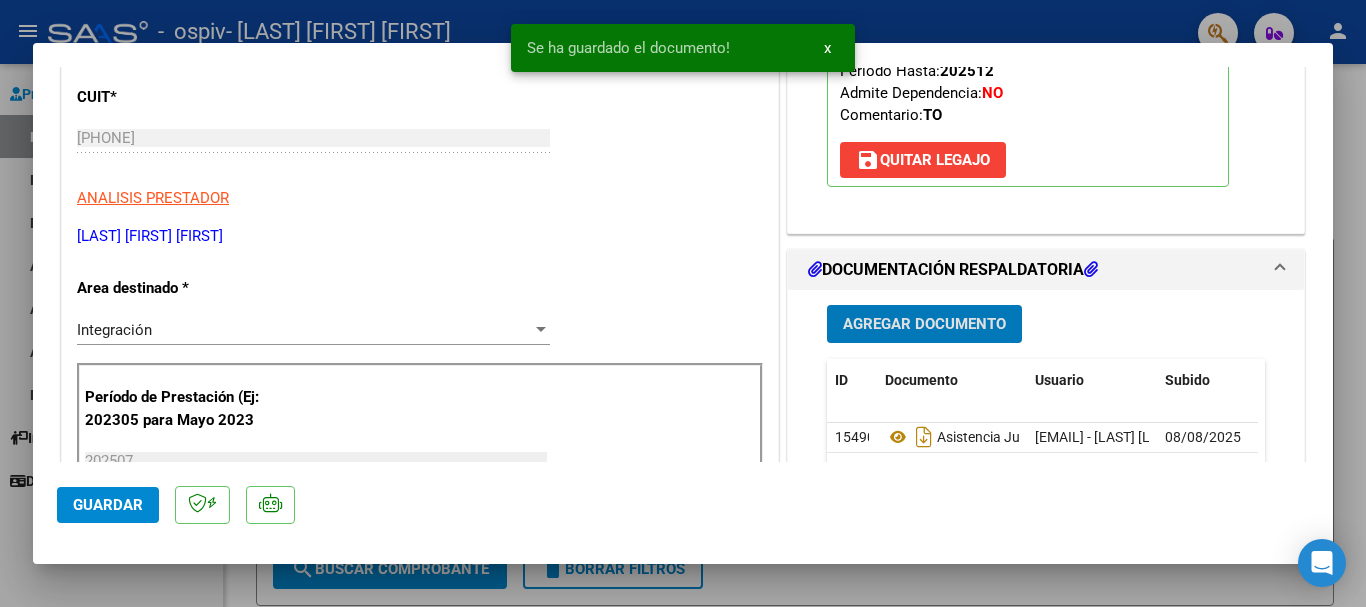 scroll, scrollTop: 400, scrollLeft: 0, axis: vertical 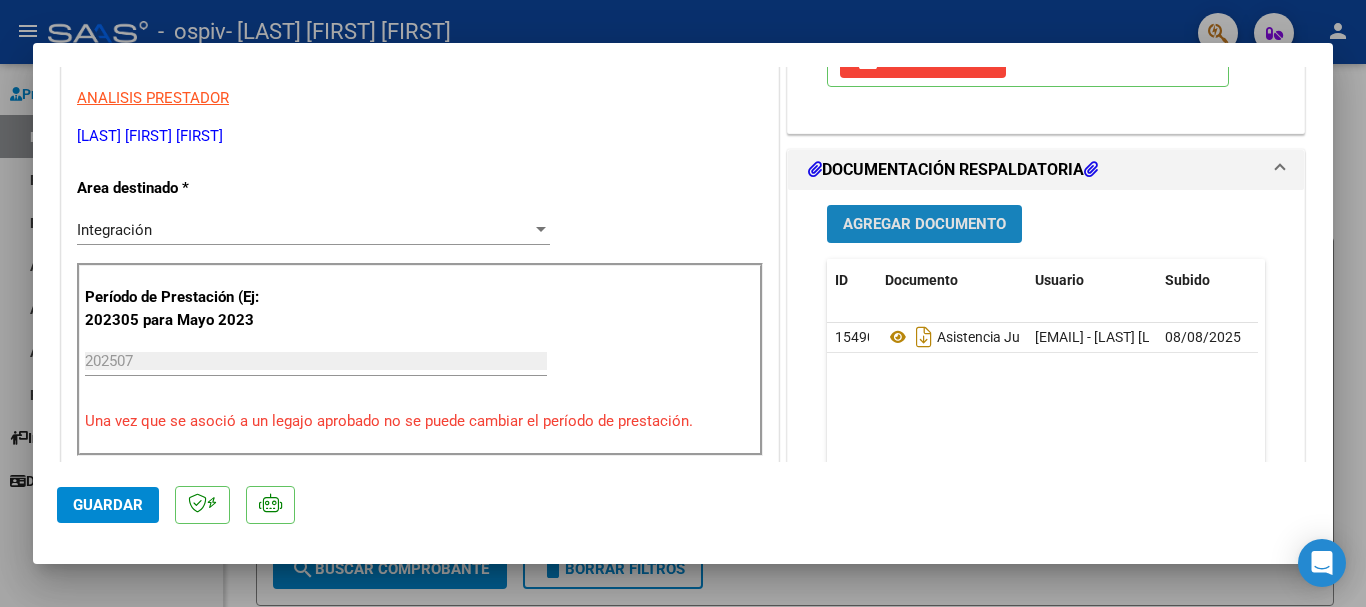 click on "Agregar Documento" at bounding box center (924, 225) 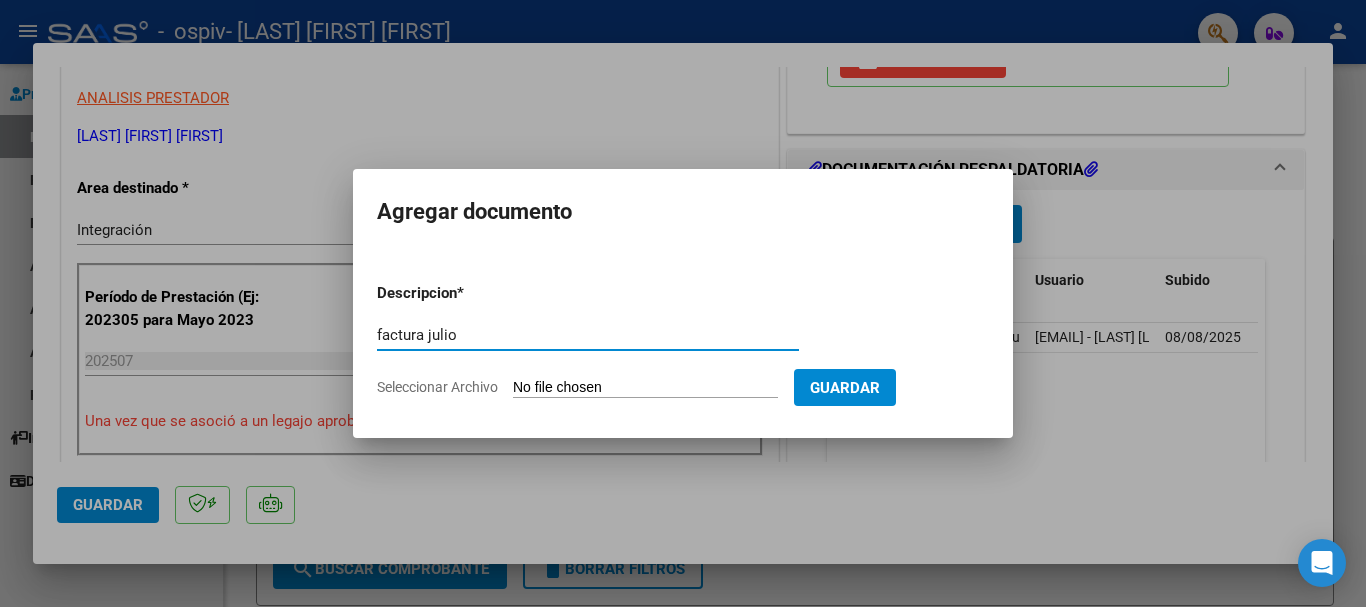 type on "factura julio" 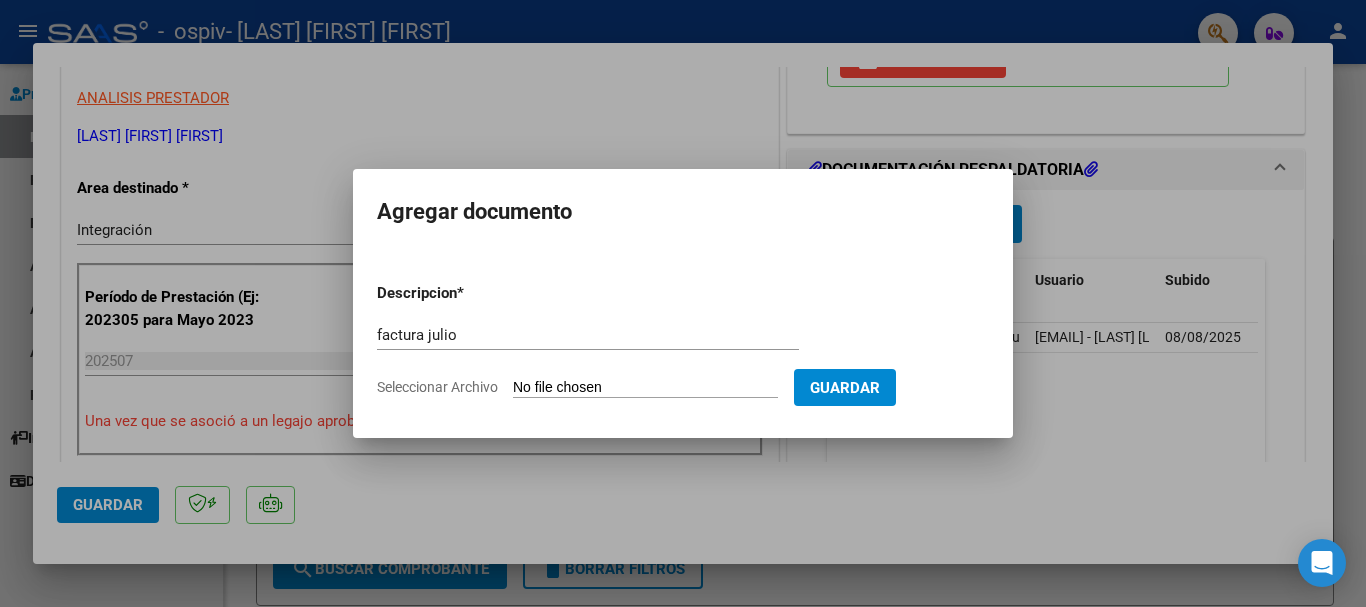 type on "C:\fakepath\FAC [LAST] [LAST] [FIRST] .pdf" 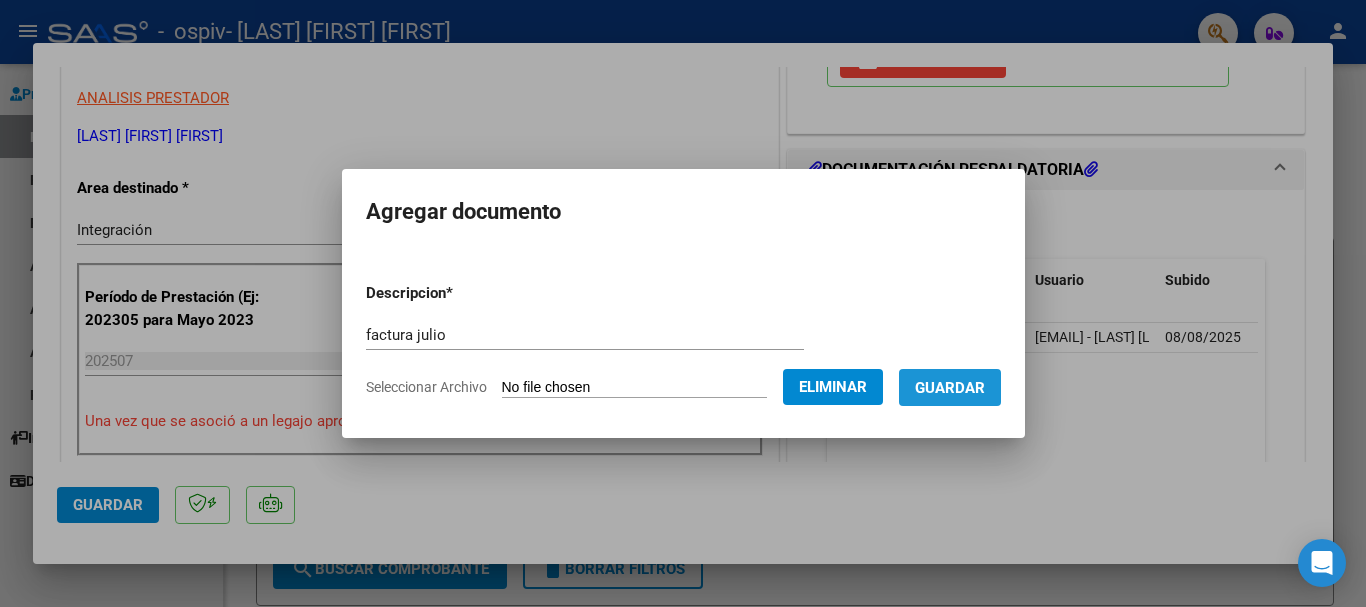 click on "Guardar" at bounding box center (950, 388) 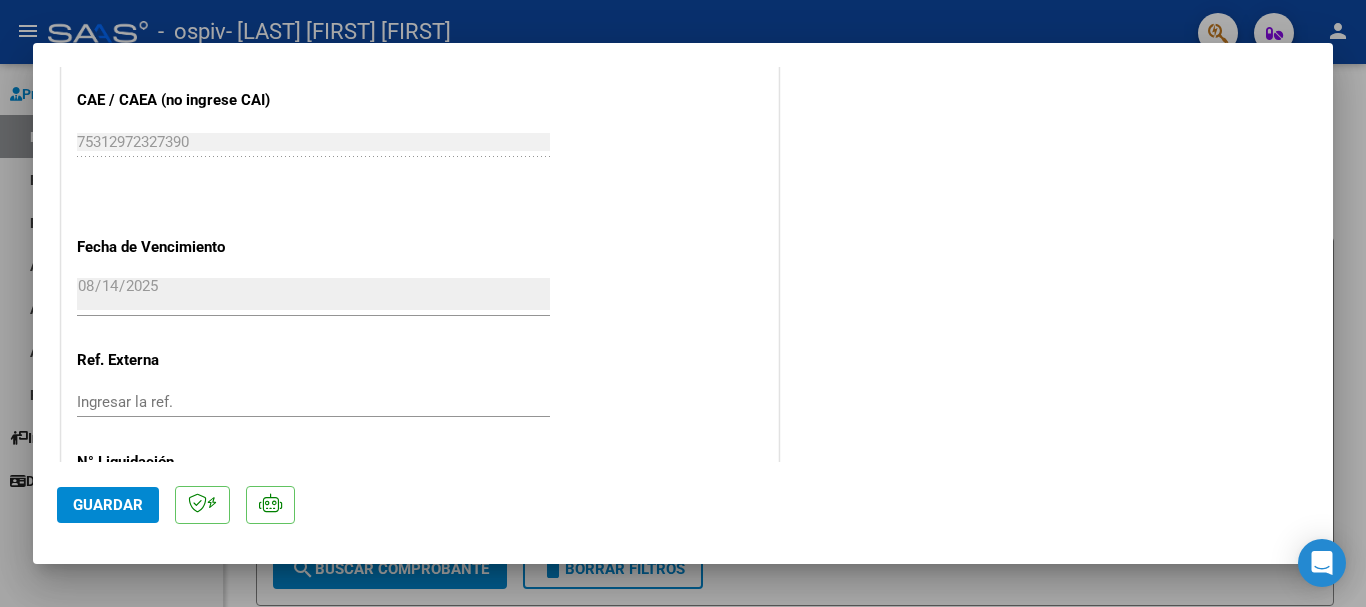 scroll, scrollTop: 1395, scrollLeft: 0, axis: vertical 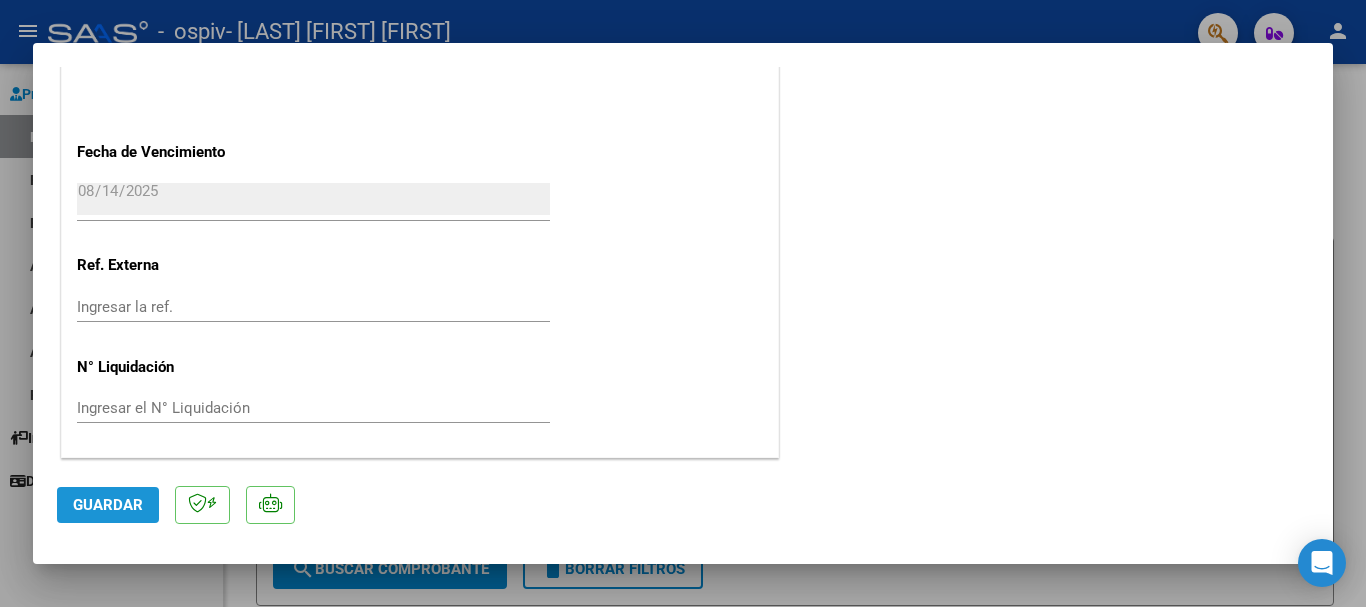 click on "Guardar" 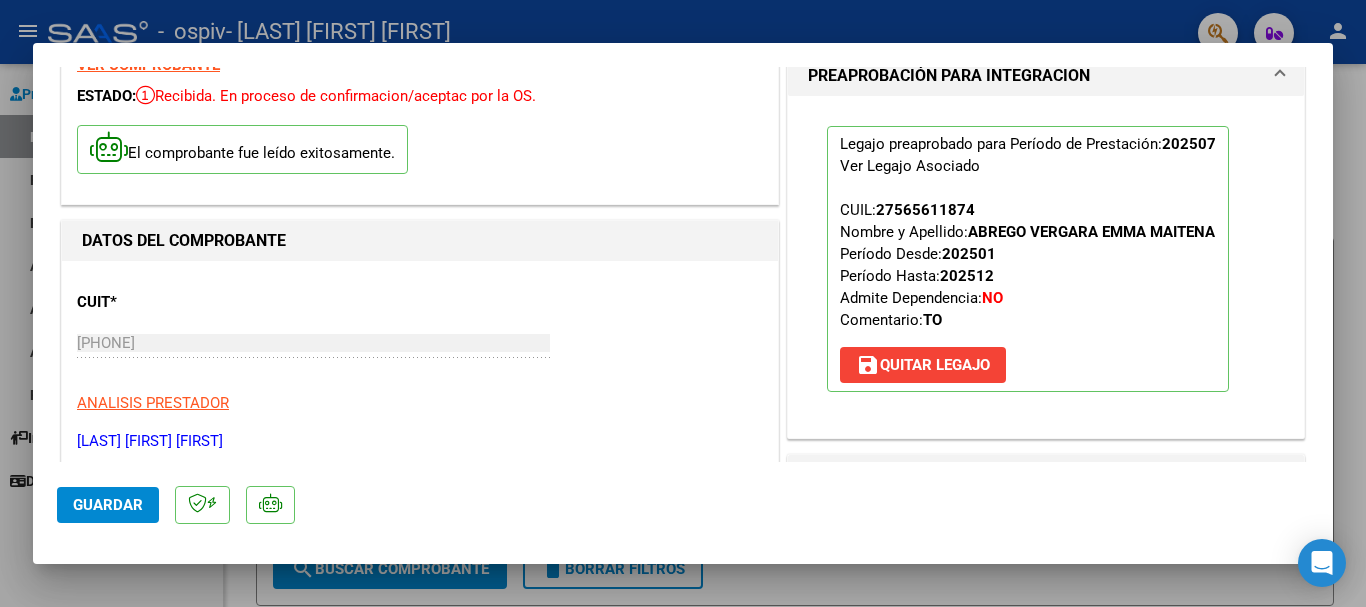 scroll, scrollTop: 0, scrollLeft: 0, axis: both 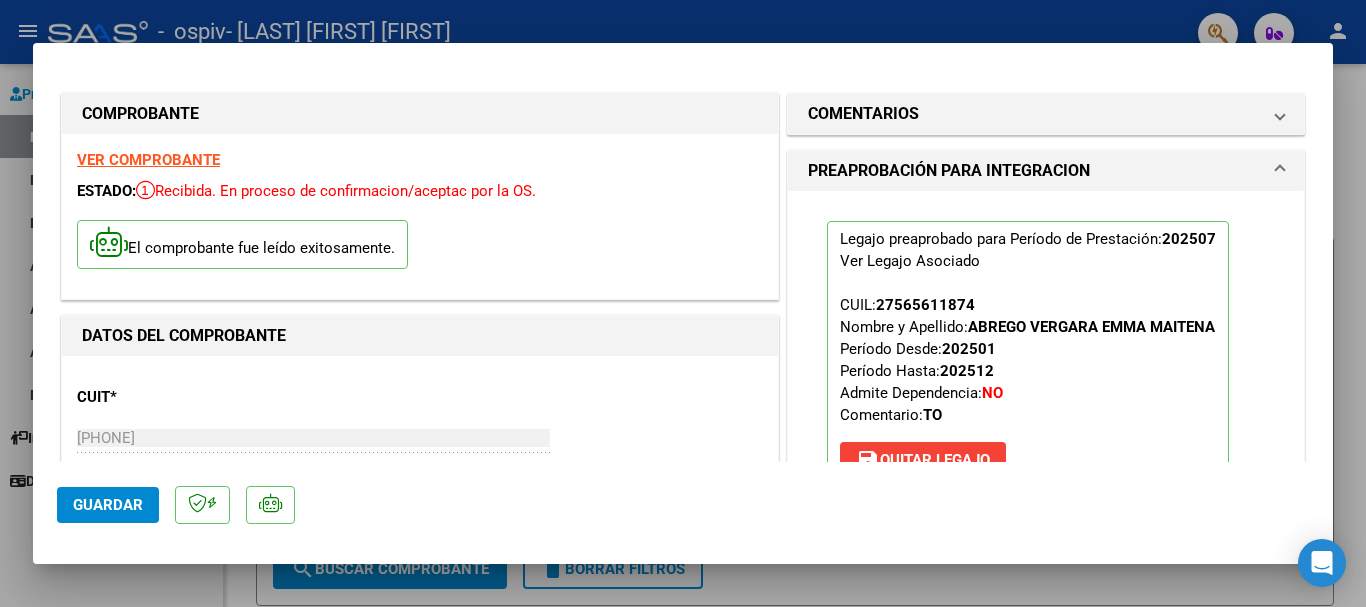 click at bounding box center (683, 303) 